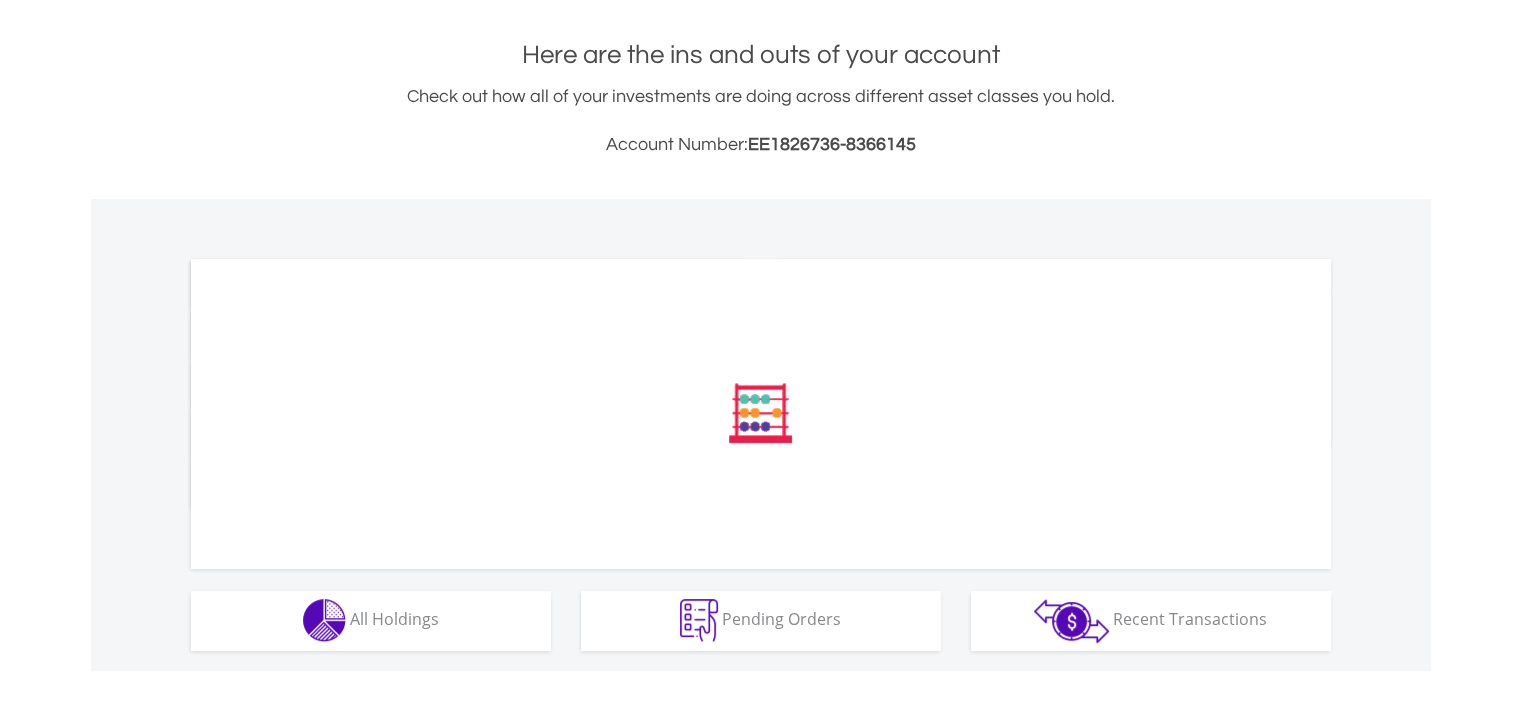 scroll, scrollTop: 500, scrollLeft: 0, axis: vertical 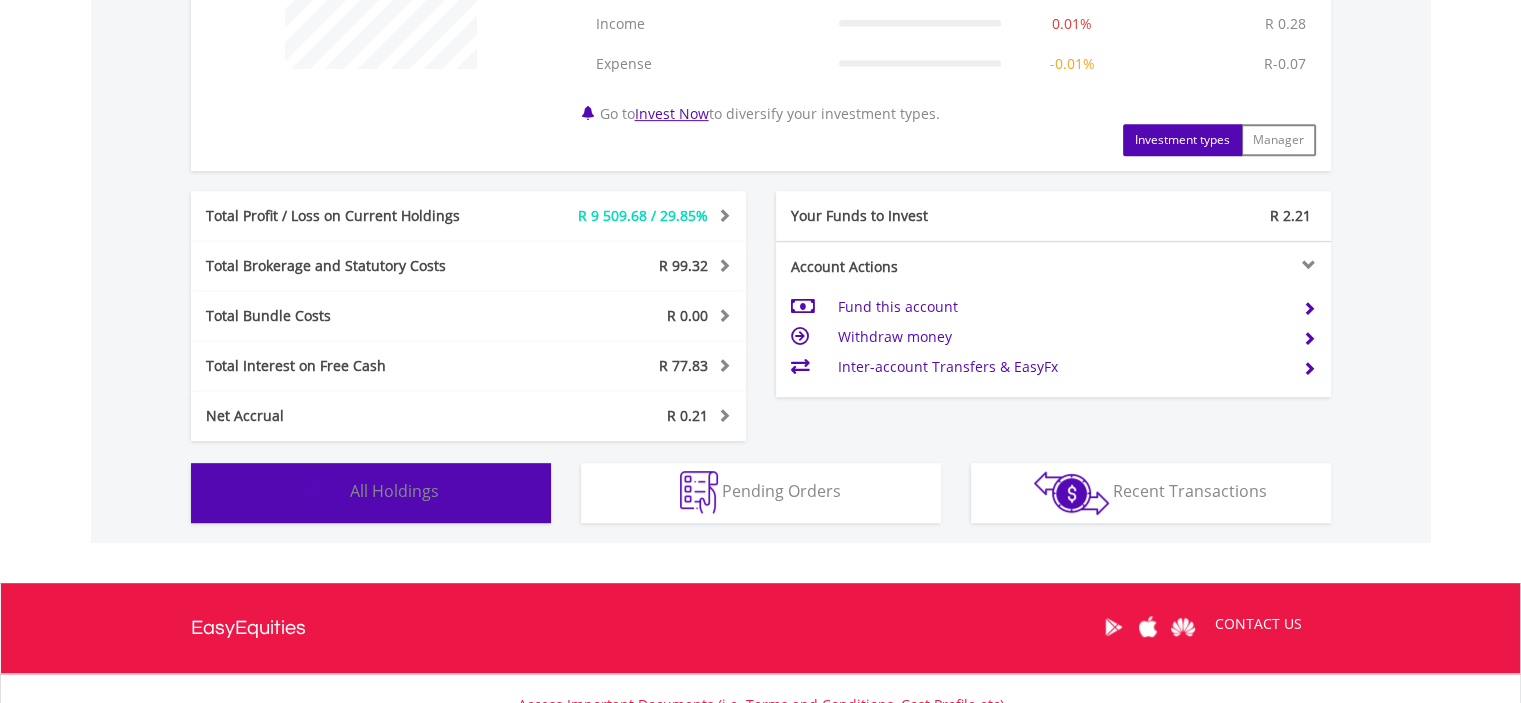 click on "Holdings
All Holdings" at bounding box center (371, 493) 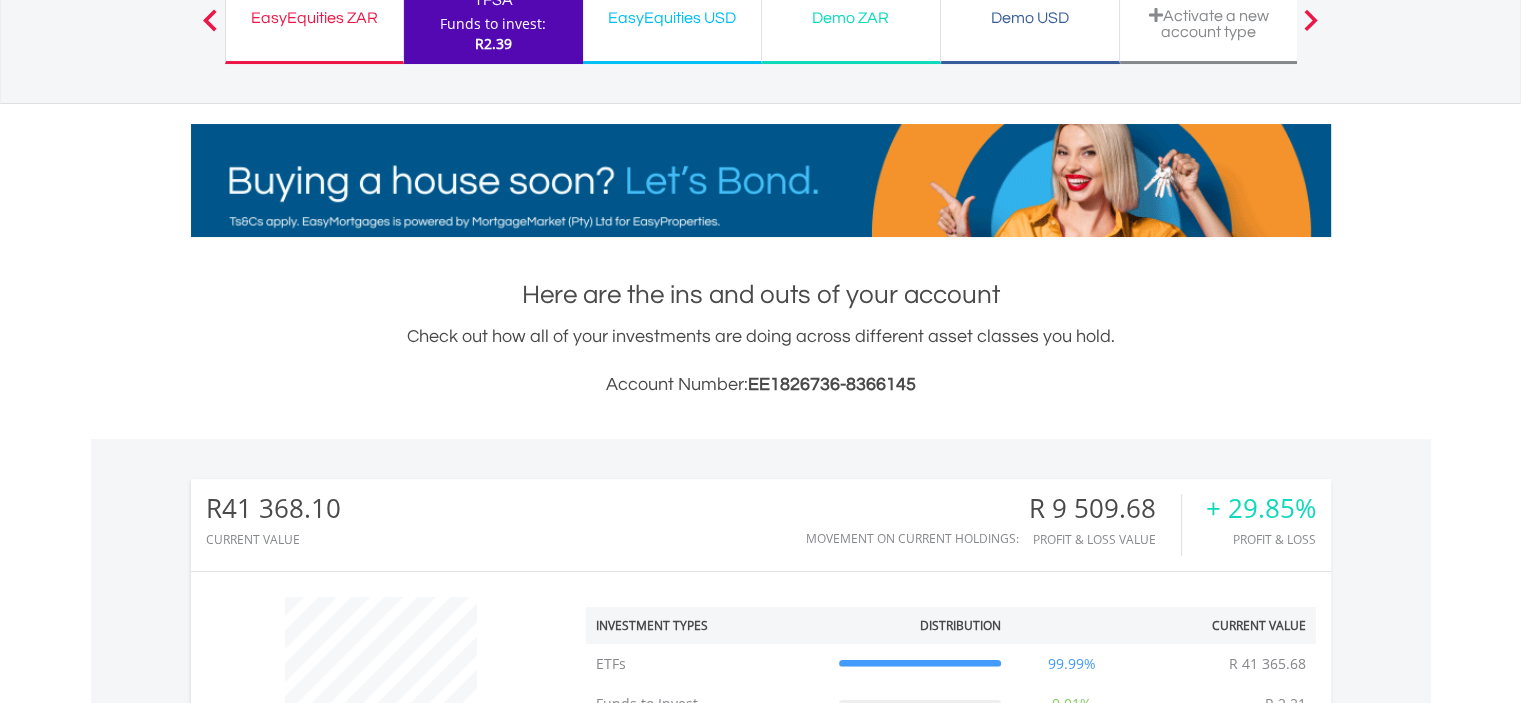 scroll, scrollTop: 0, scrollLeft: 0, axis: both 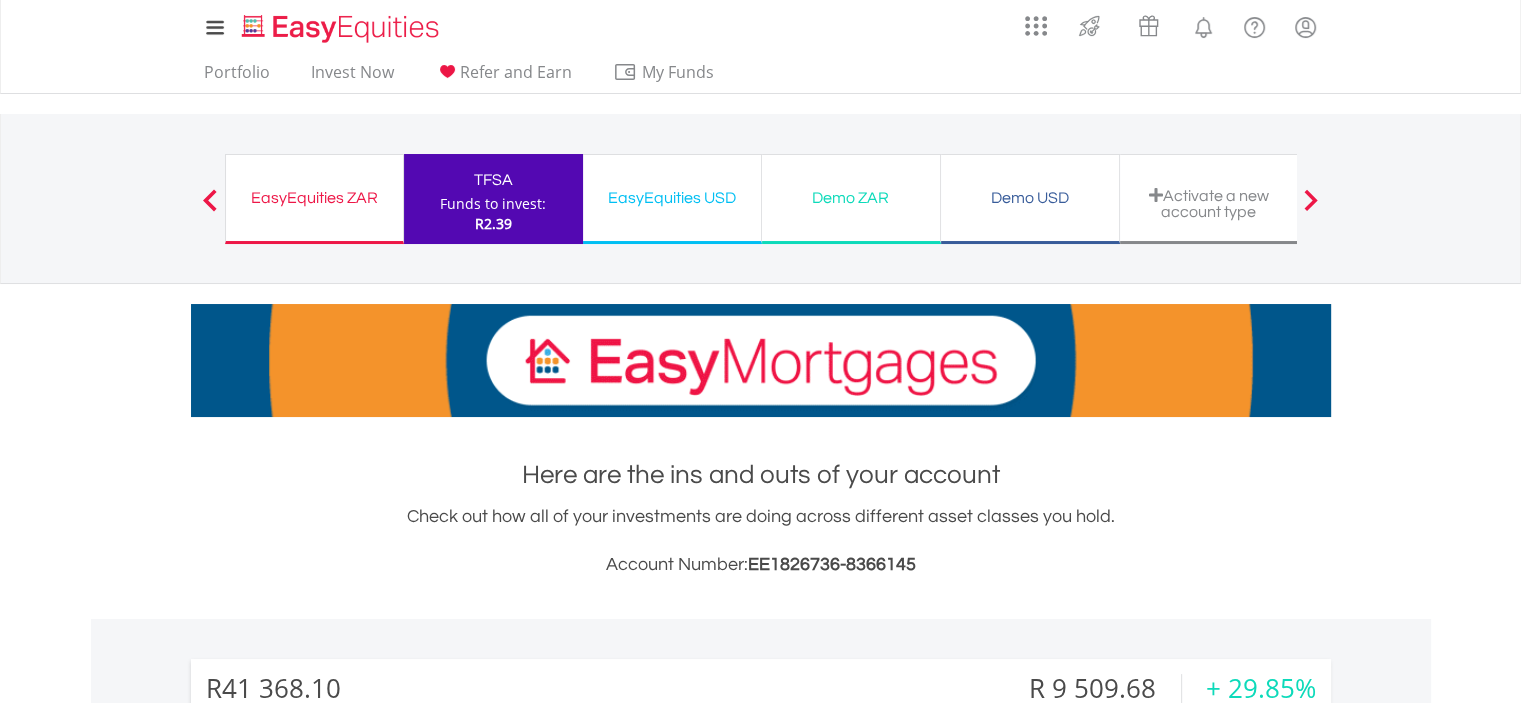 click on "EasyEquities ZAR
Funds to invest:
R2.39" at bounding box center [314, 199] 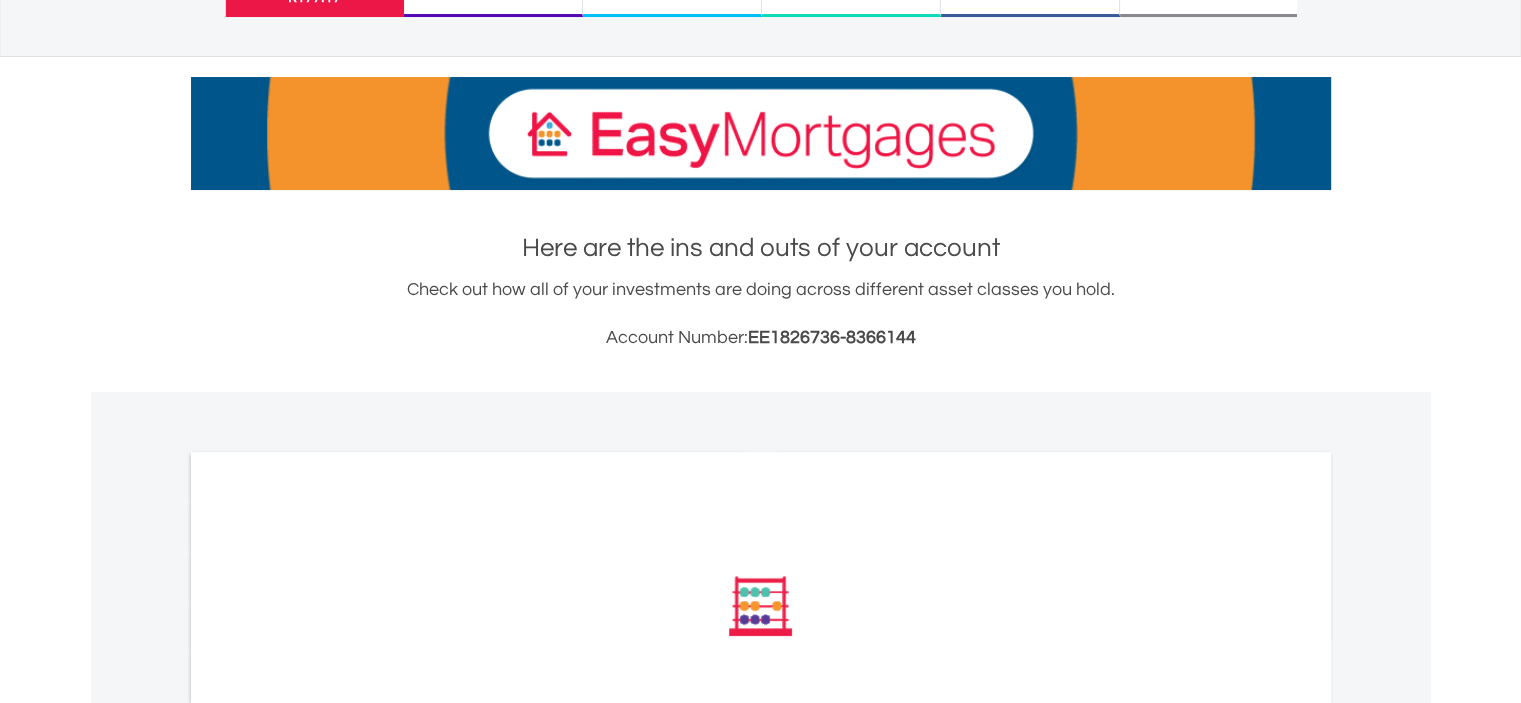scroll, scrollTop: 400, scrollLeft: 0, axis: vertical 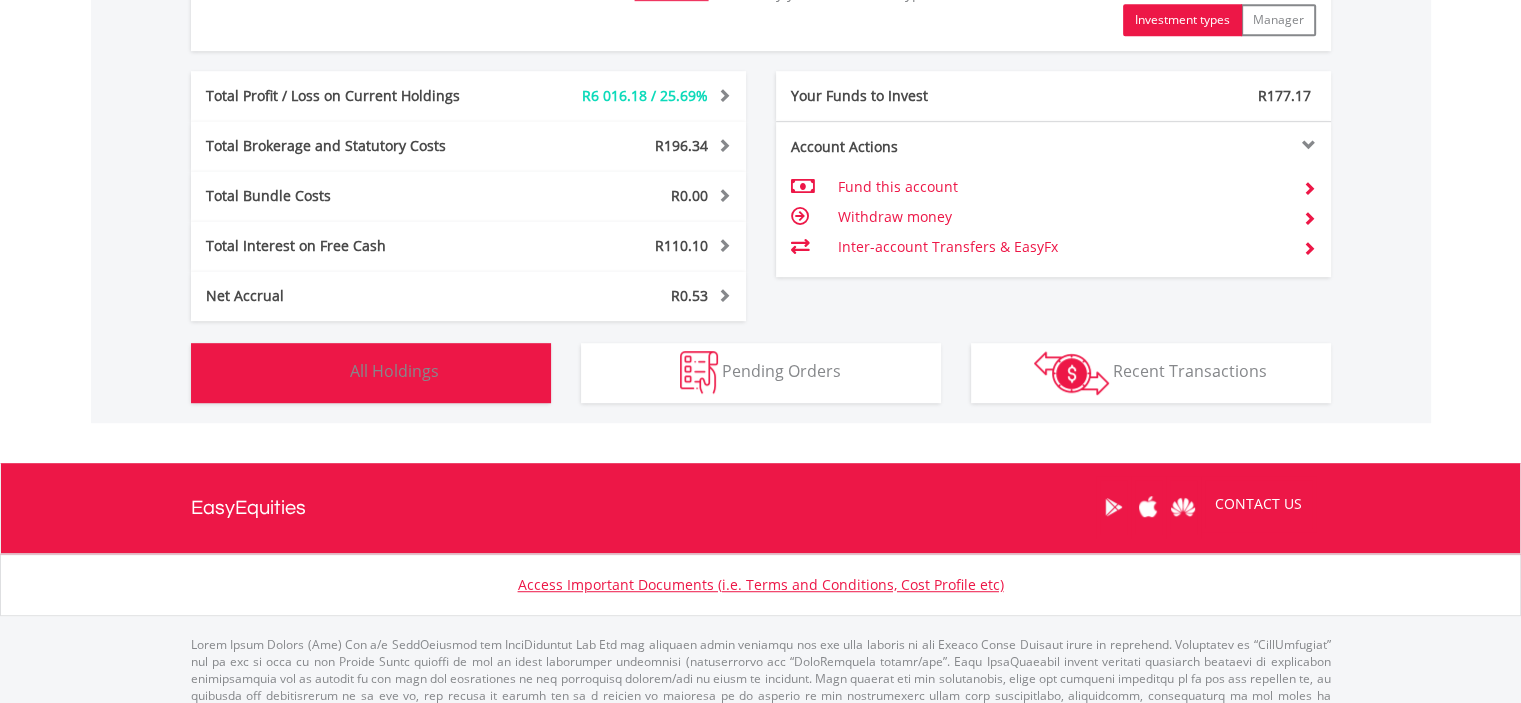 click on "All Holdings" at bounding box center [394, 371] 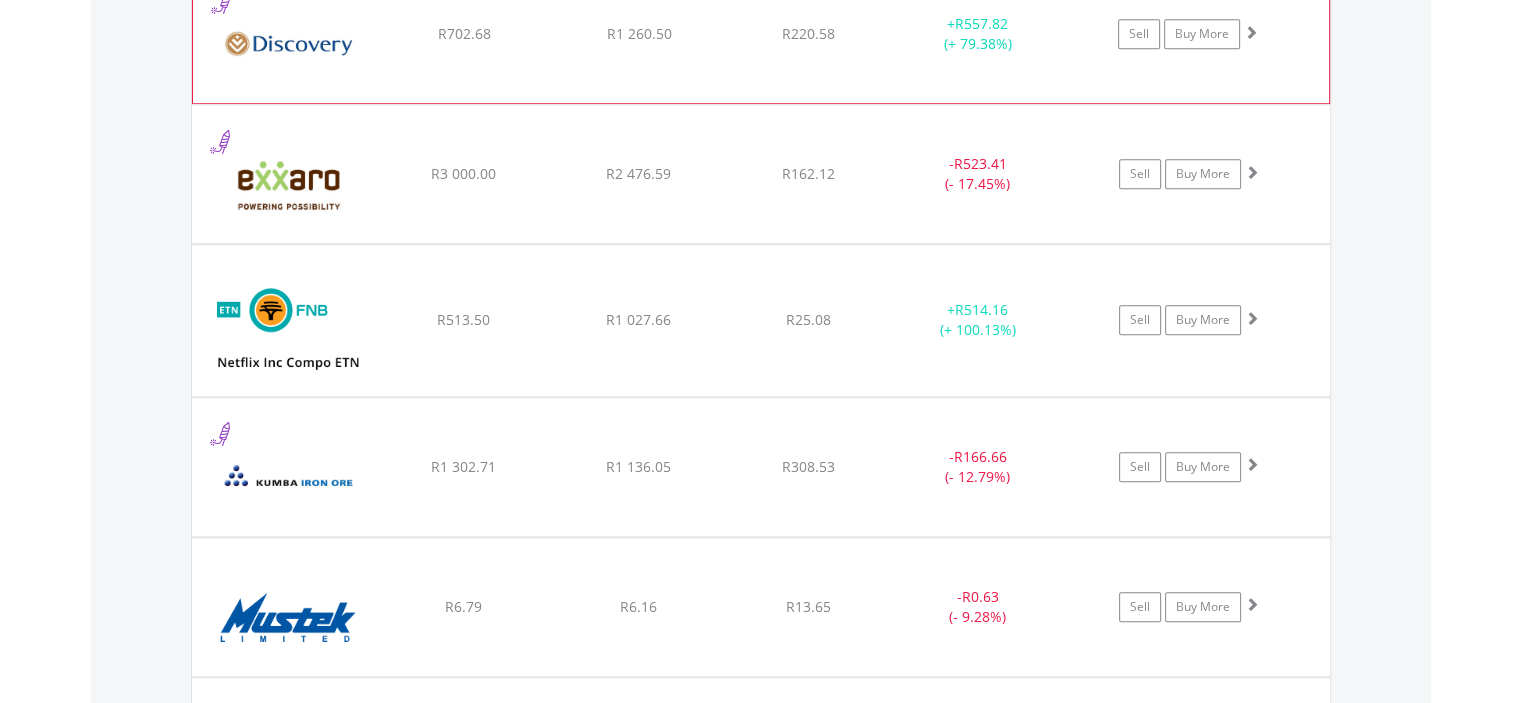 scroll, scrollTop: 1861, scrollLeft: 0, axis: vertical 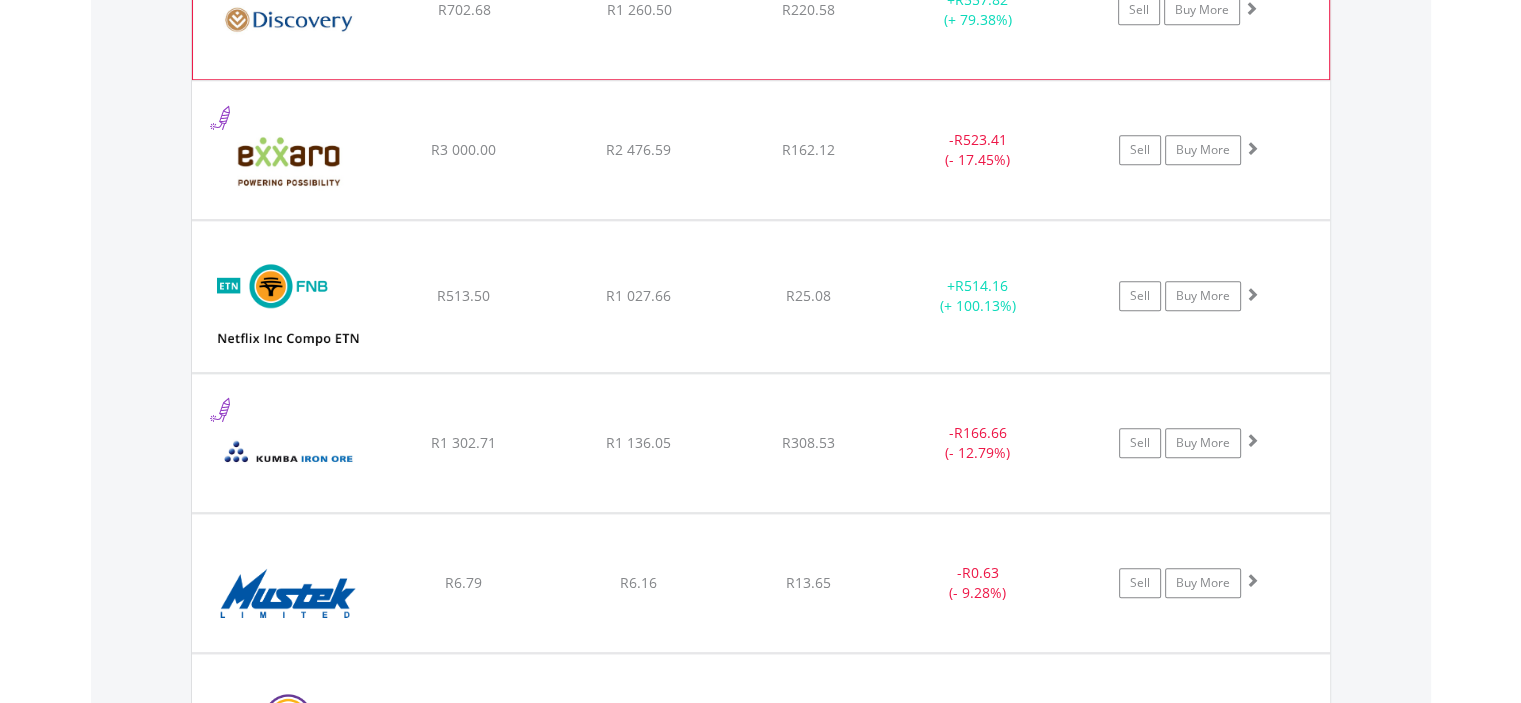 click on "﻿
FNB Compo ETN on Netflix Inc
R513.50
R1 027.66
R25.08
+  R514.16 (+ 100.13%)
Sell
Buy More" at bounding box center (761, -130) 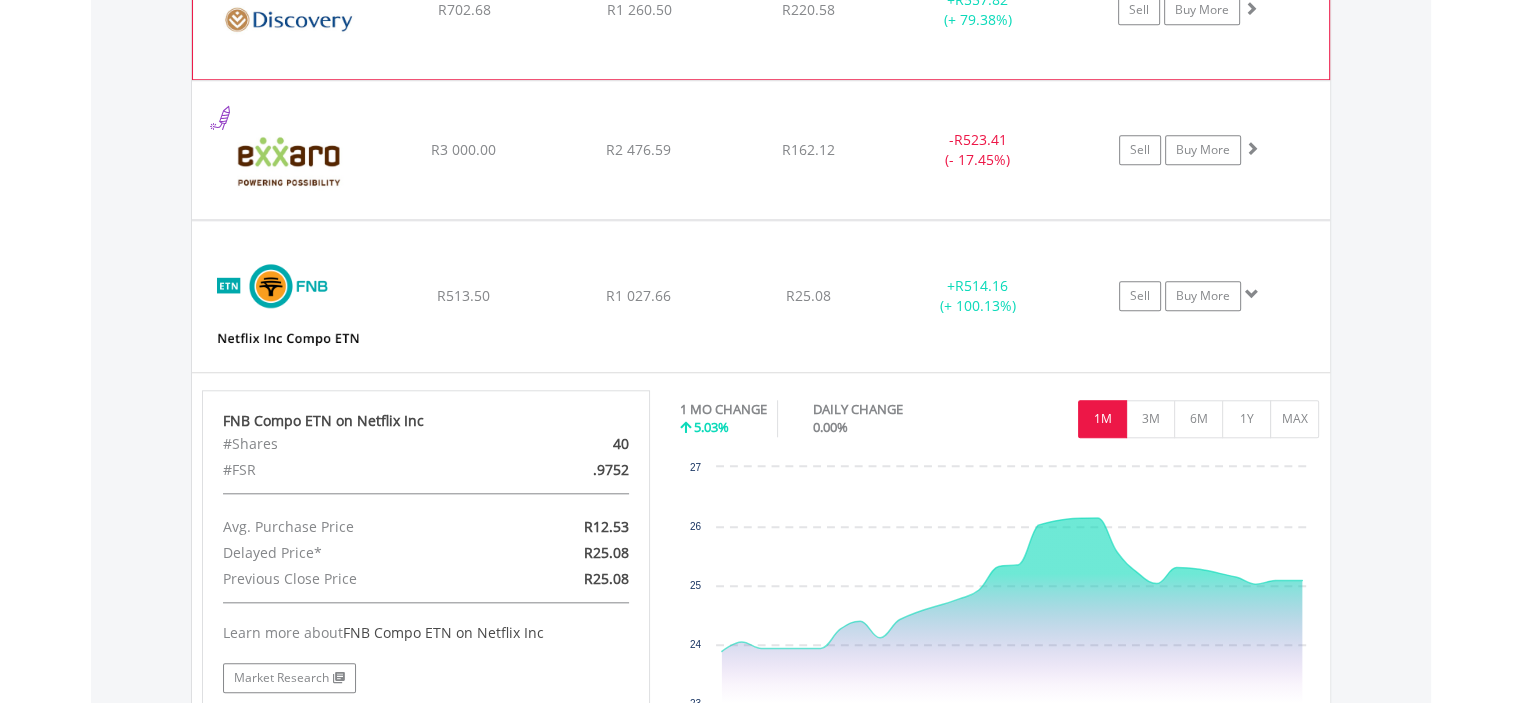 click on "﻿
FNB Compo ETN on Netflix Inc
R513.50
R1 027.66
R25.08
+  R514.16 (+ 100.13%)
Sell
Buy More" at bounding box center [761, -130] 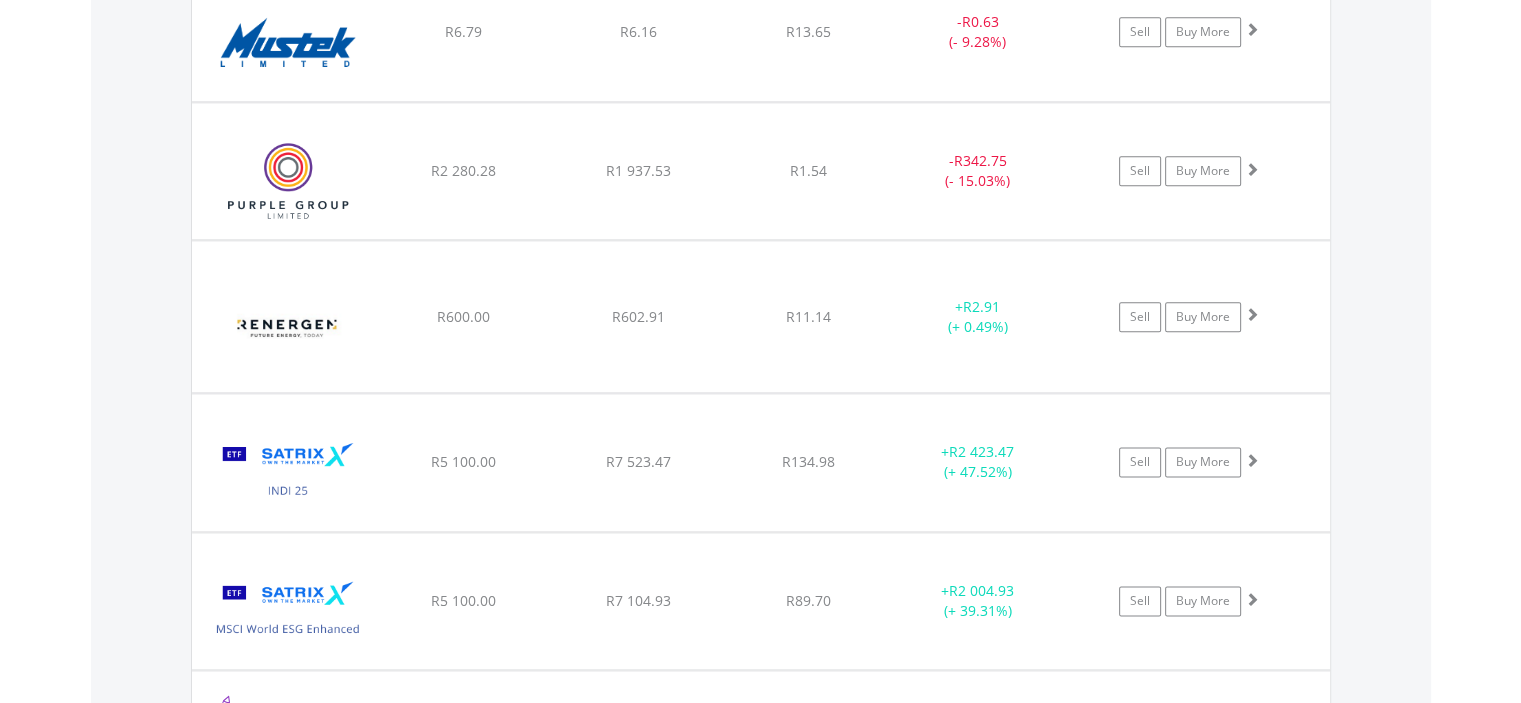 scroll, scrollTop: 2461, scrollLeft: 0, axis: vertical 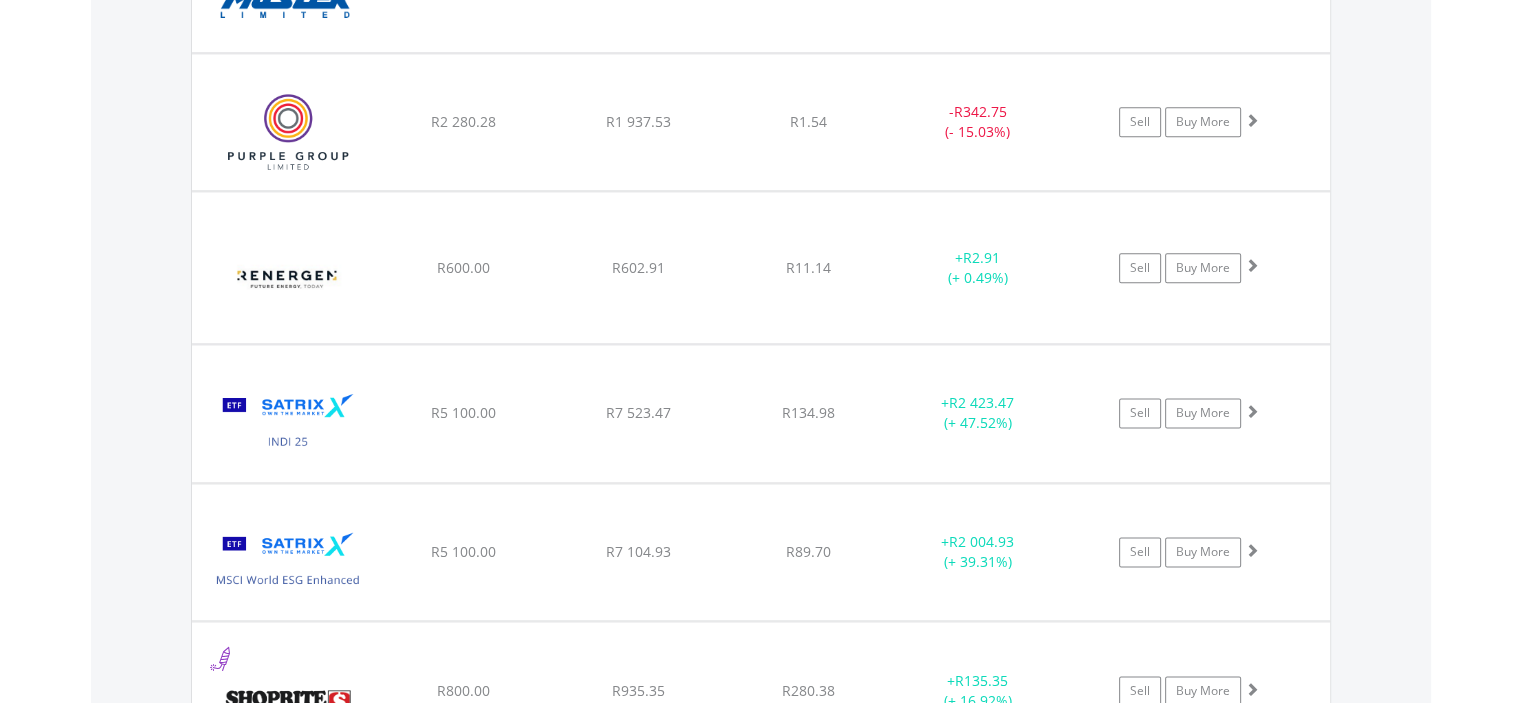 click on "﻿
Renergen Limited
R600.00
R602.91
R11.14
+  R2.91 (+ 0.49%)
Sell
Buy More" at bounding box center [761, -730] 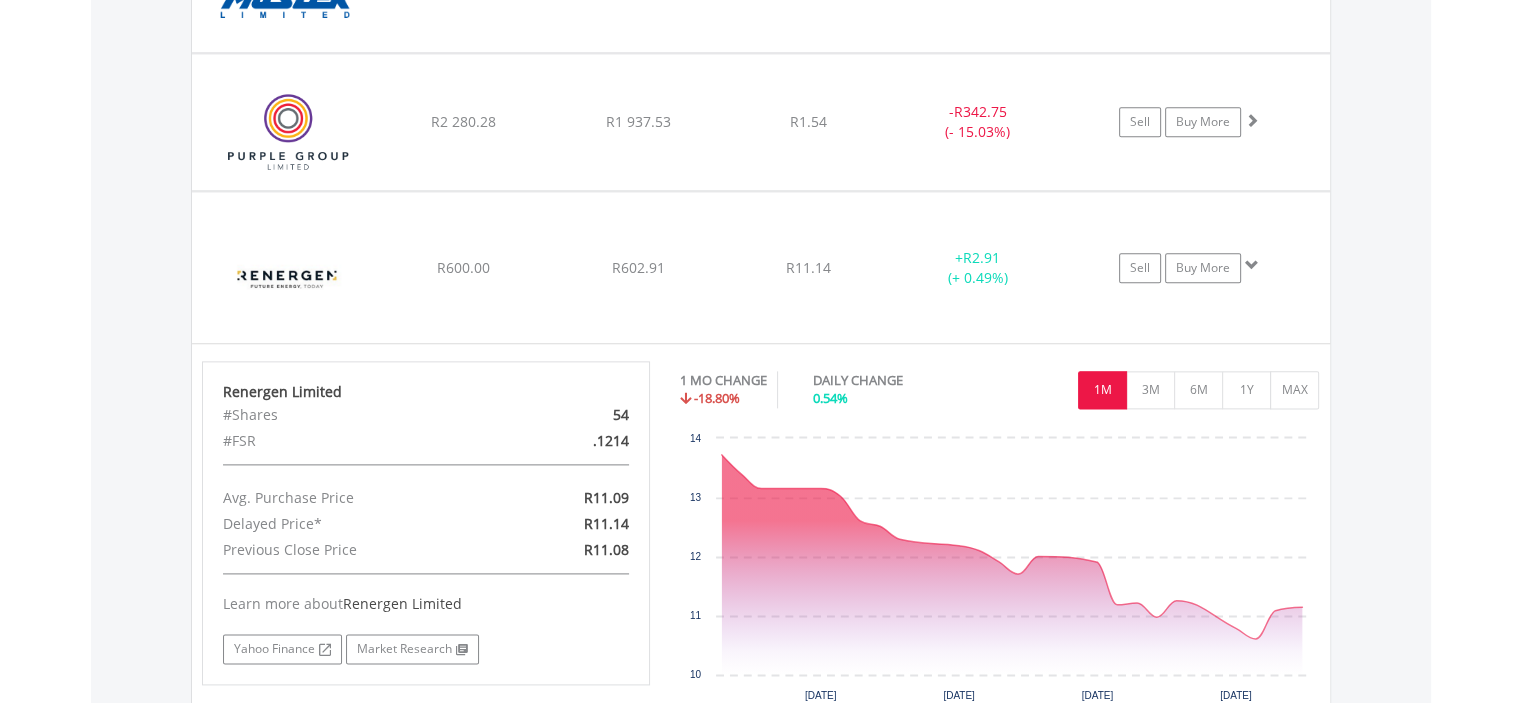 click on "﻿
Renergen Limited
R600.00
R602.91
R11.14
+  R2.91 (+ 0.49%)
Sell
Buy More" at bounding box center [761, -730] 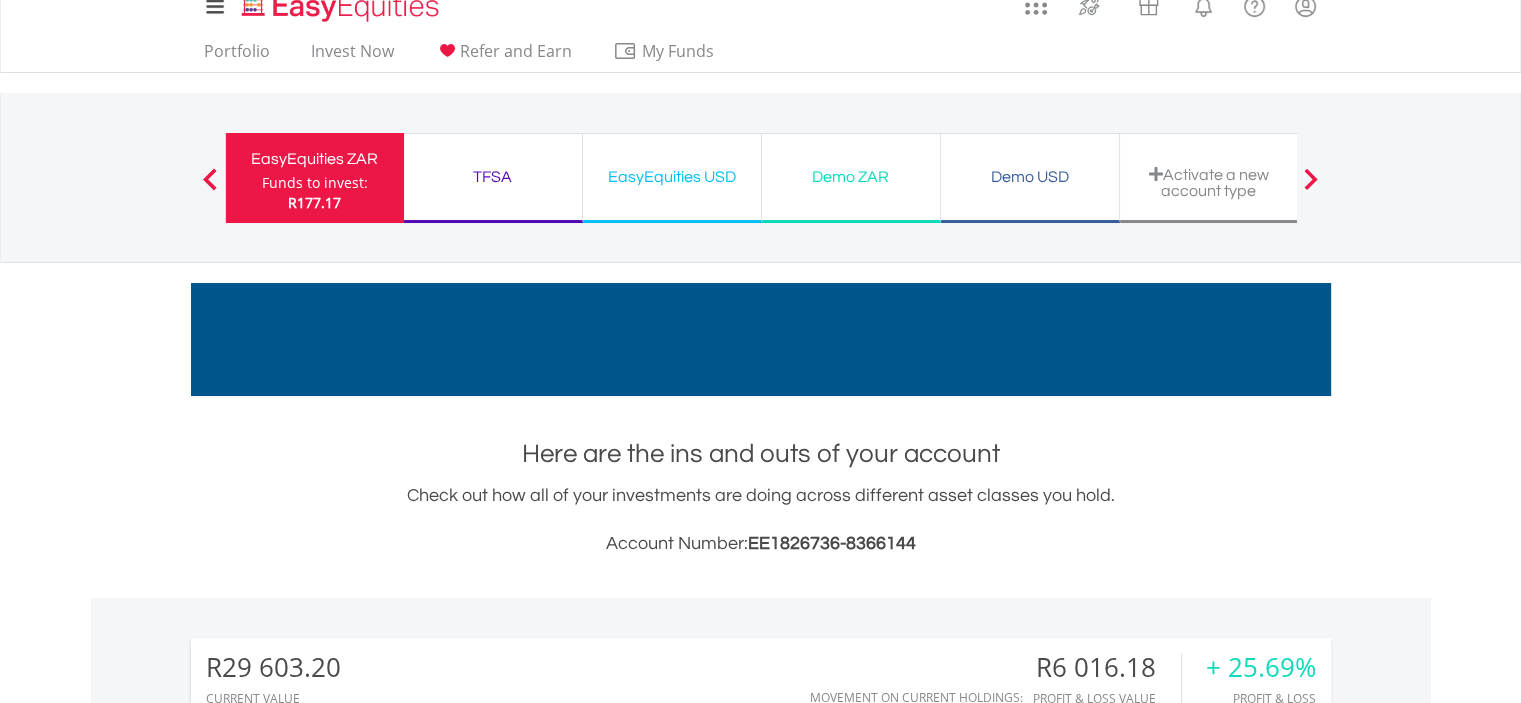 scroll, scrollTop: 0, scrollLeft: 0, axis: both 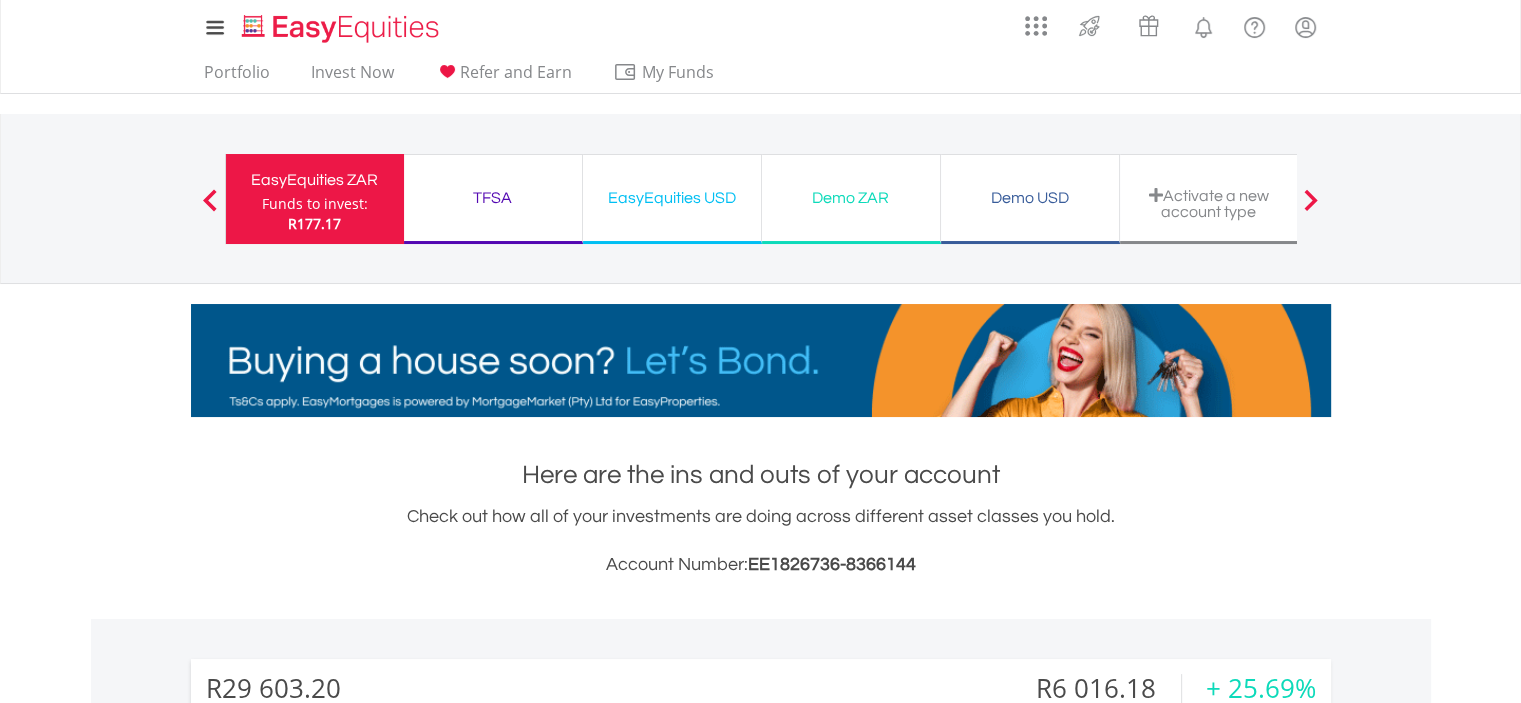 click on "TFSA" at bounding box center (493, 198) 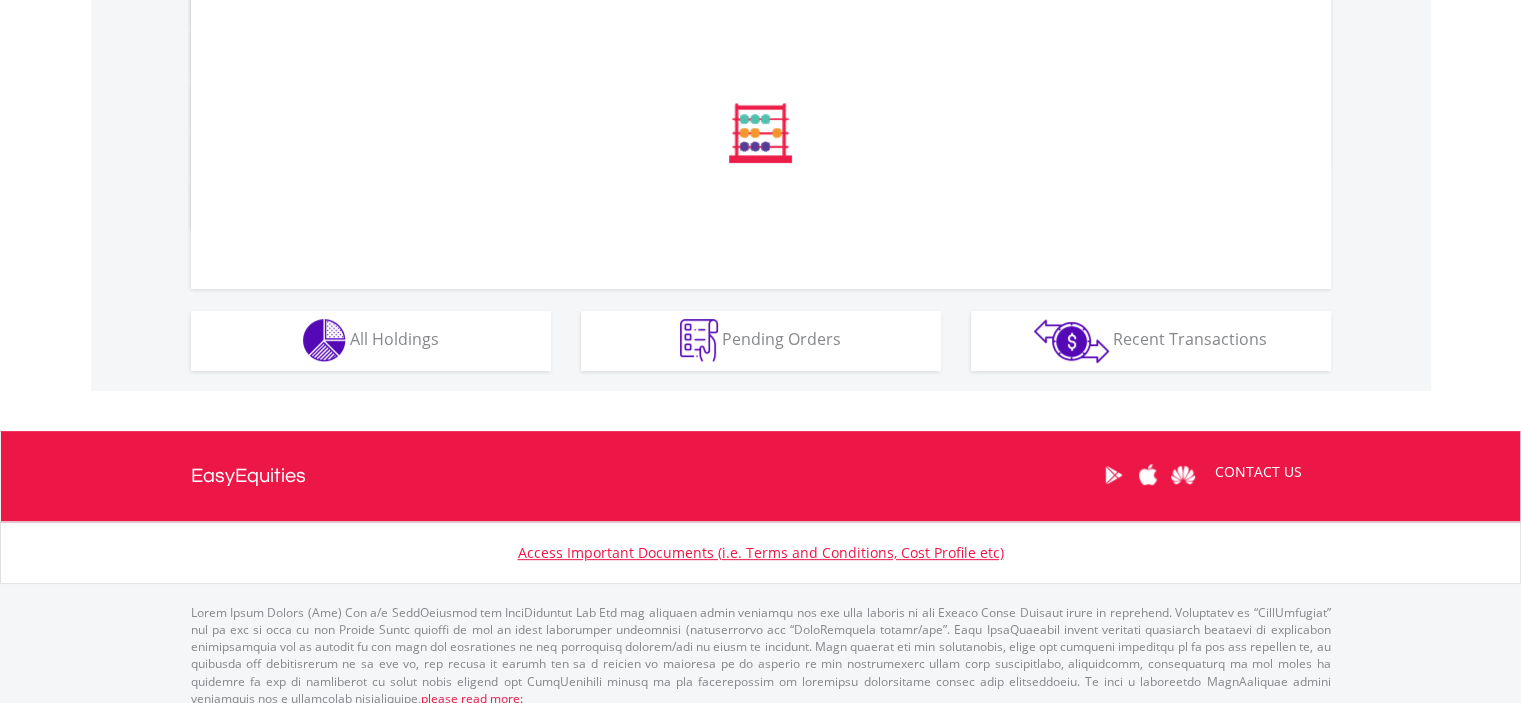 scroll, scrollTop: 1066, scrollLeft: 0, axis: vertical 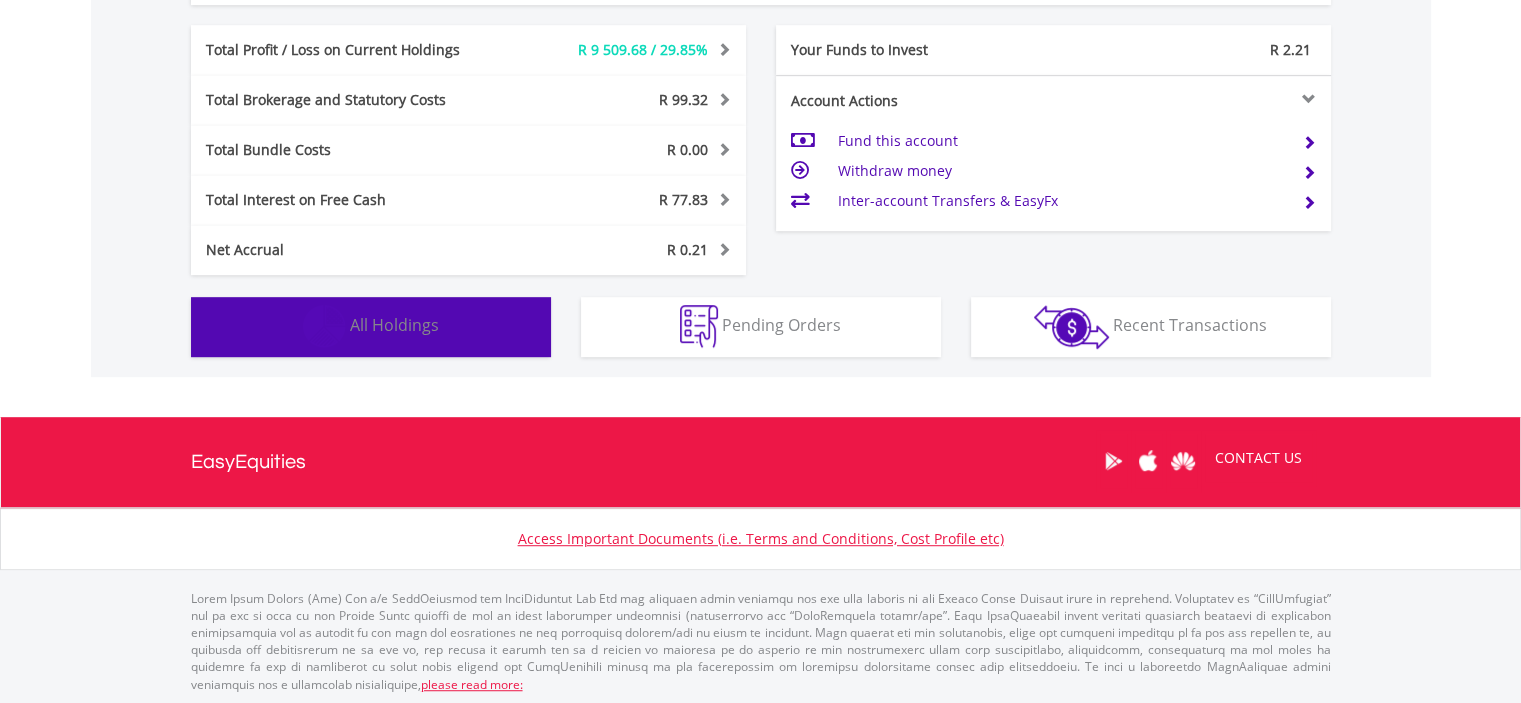 click at bounding box center [324, 326] 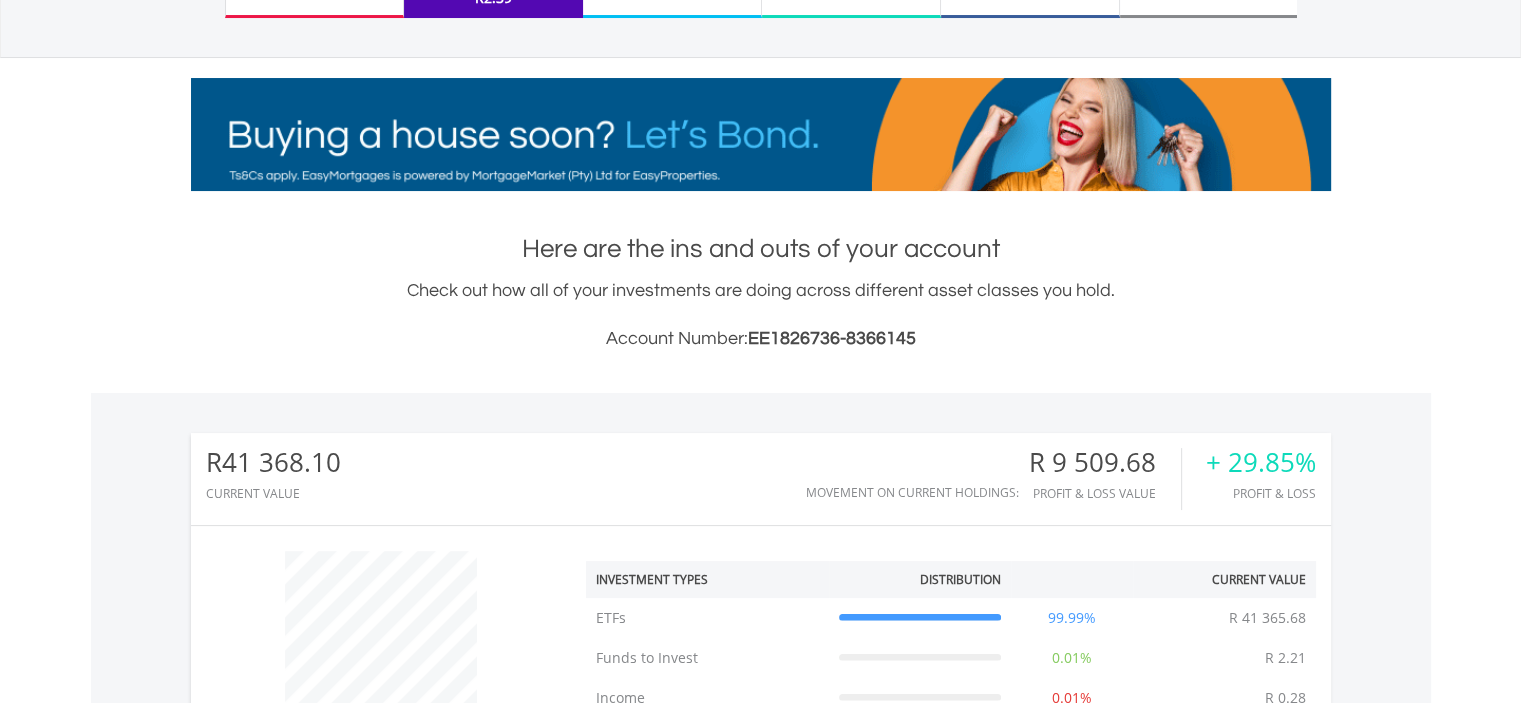 scroll, scrollTop: 0, scrollLeft: 0, axis: both 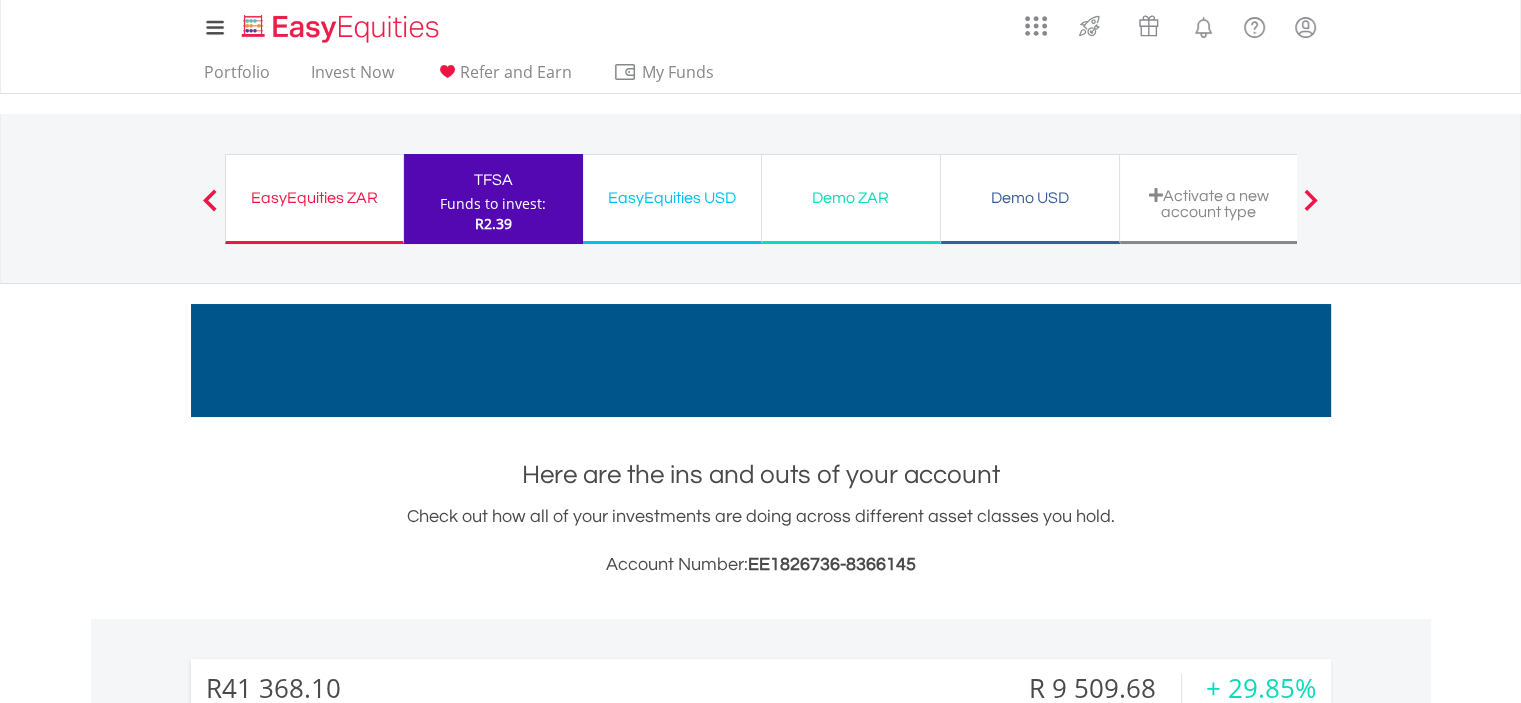 click on "EasyEquities ZAR
Funds to invest:
R2.39" at bounding box center [314, 199] 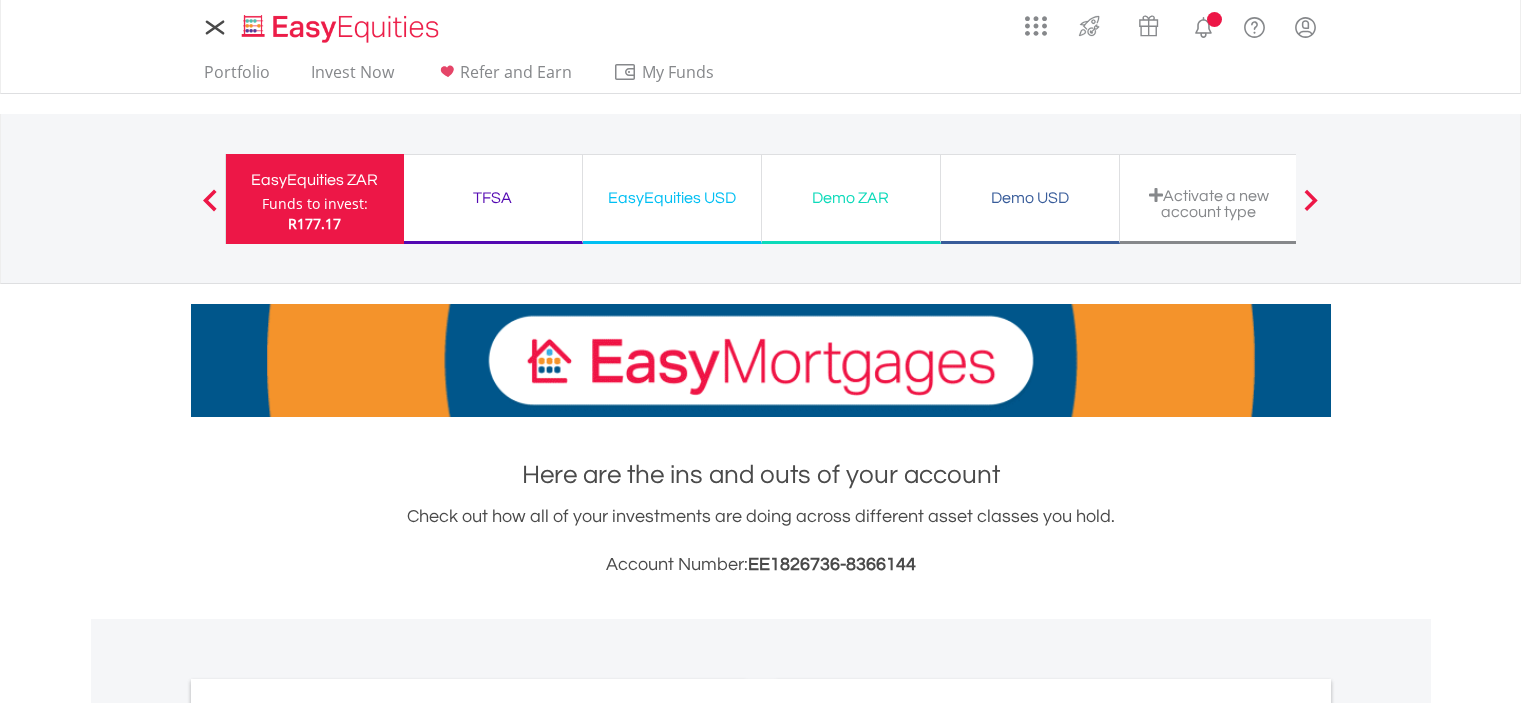scroll, scrollTop: 0, scrollLeft: 0, axis: both 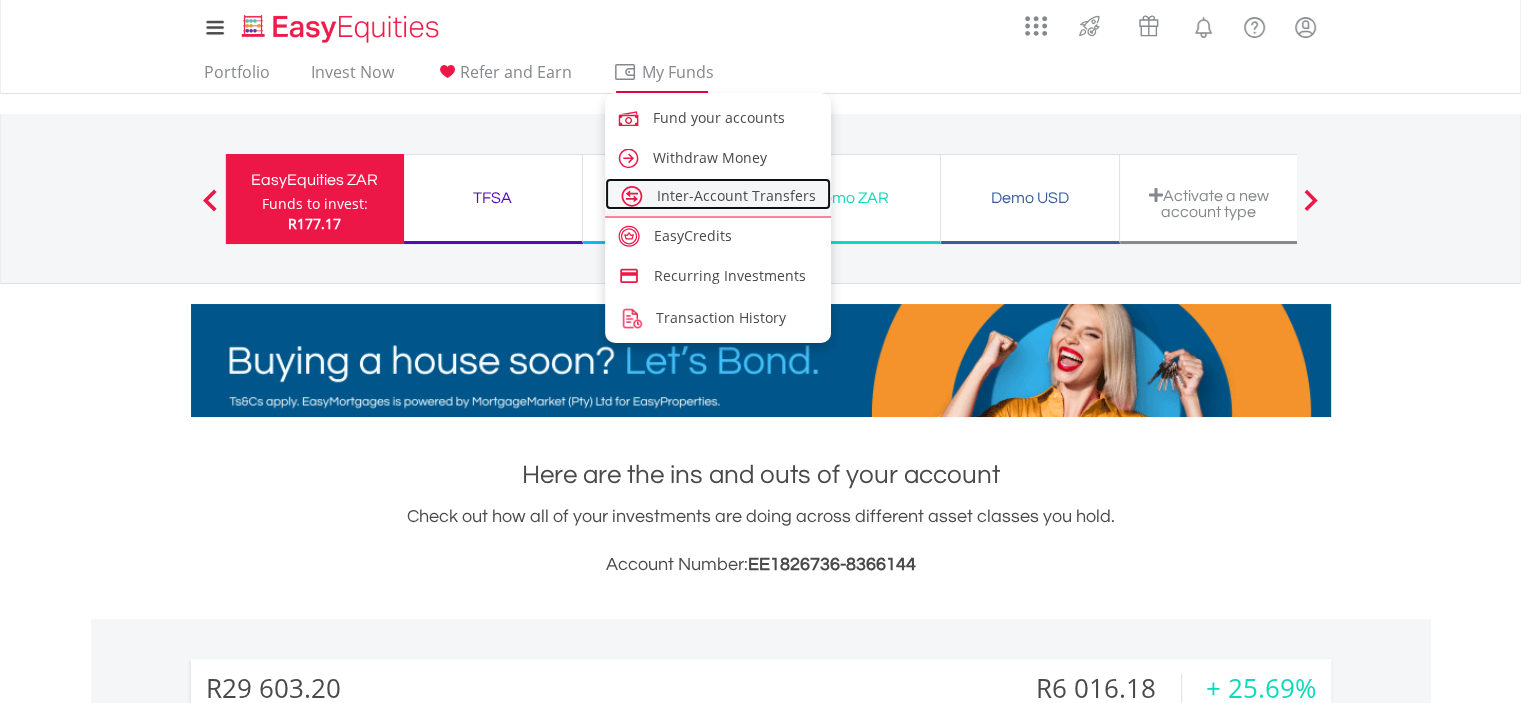 click on "Inter-Account Transfers" at bounding box center (736, 195) 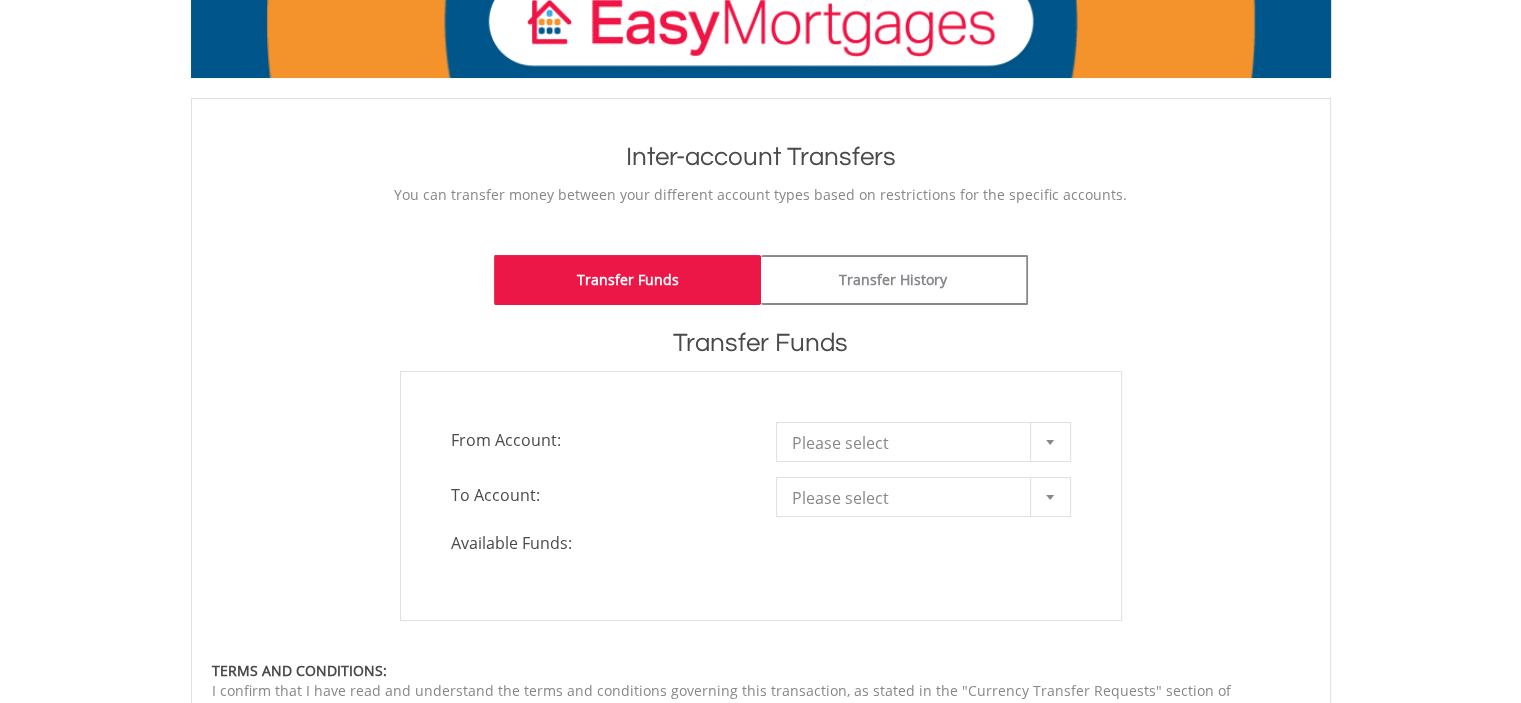 scroll, scrollTop: 300, scrollLeft: 0, axis: vertical 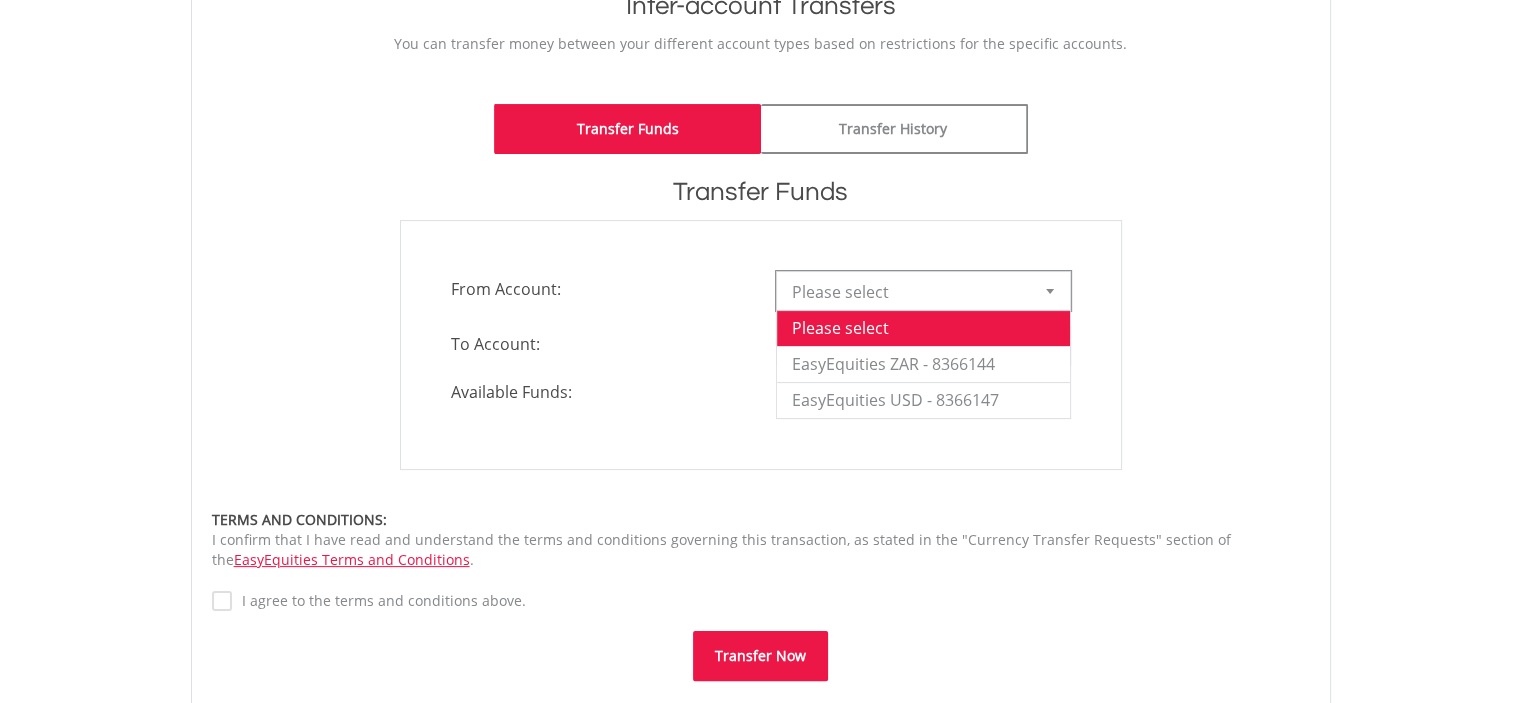 click on "Please select" at bounding box center (908, 292) 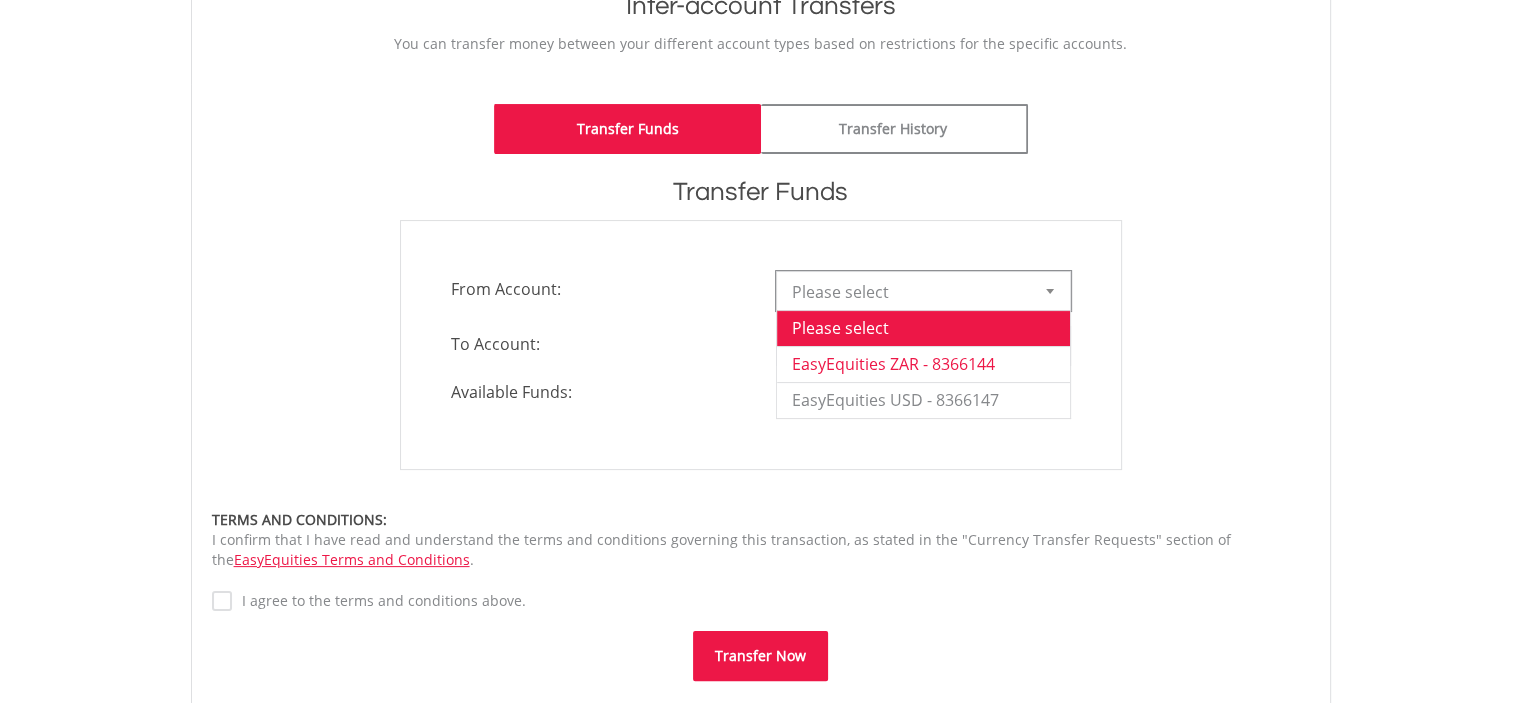 click on "EasyEquities ZAR - 8366144" at bounding box center (923, 364) 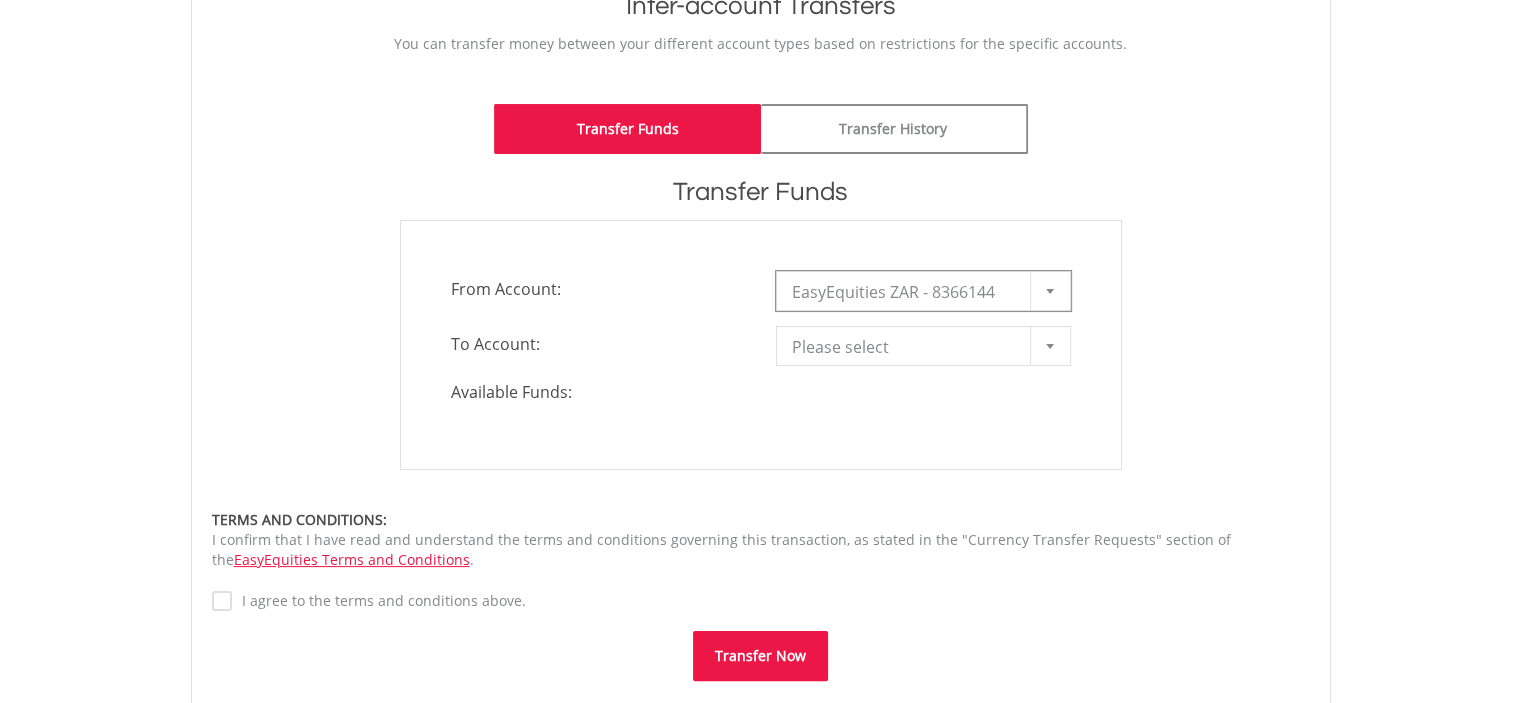 click on "Please select" at bounding box center (908, 347) 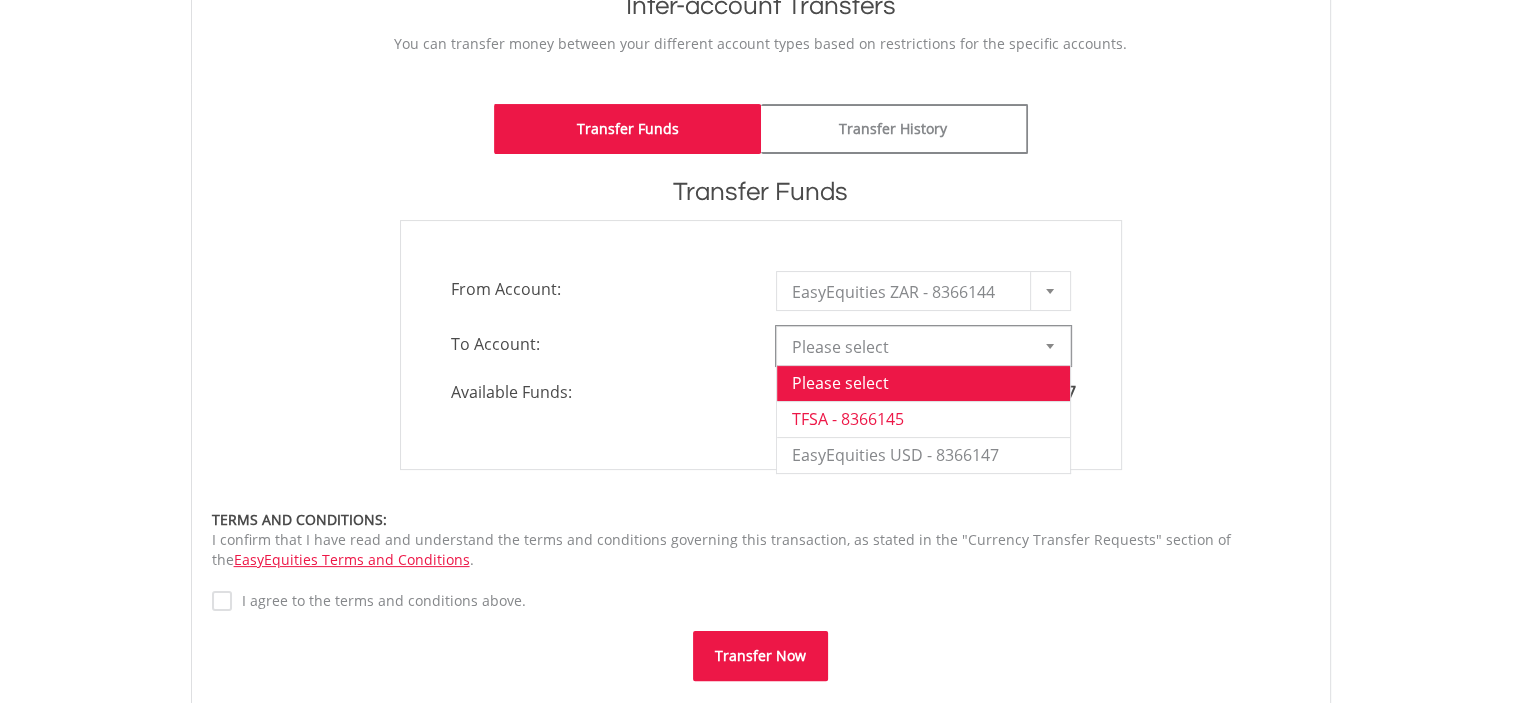 click on "TFSA - 8366145" at bounding box center [923, 419] 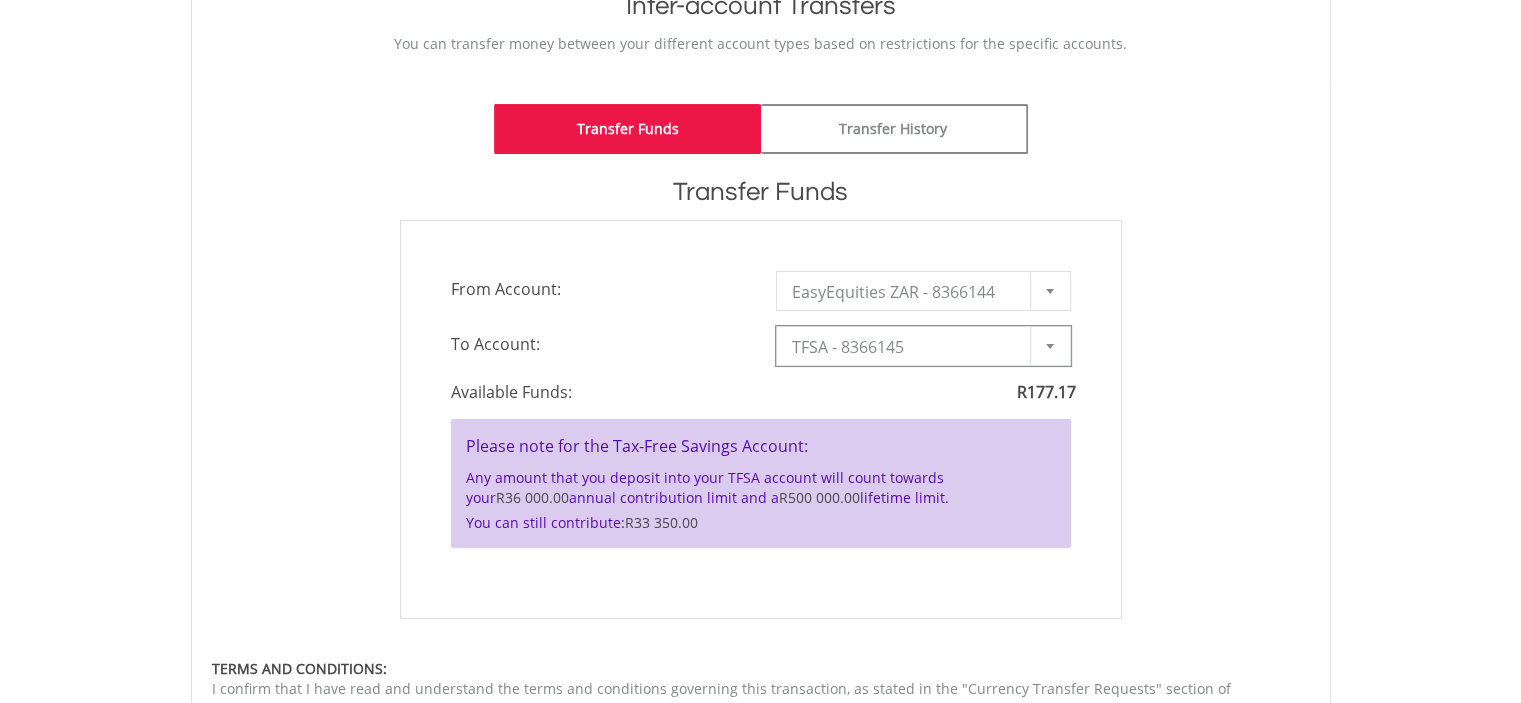 type on "*" 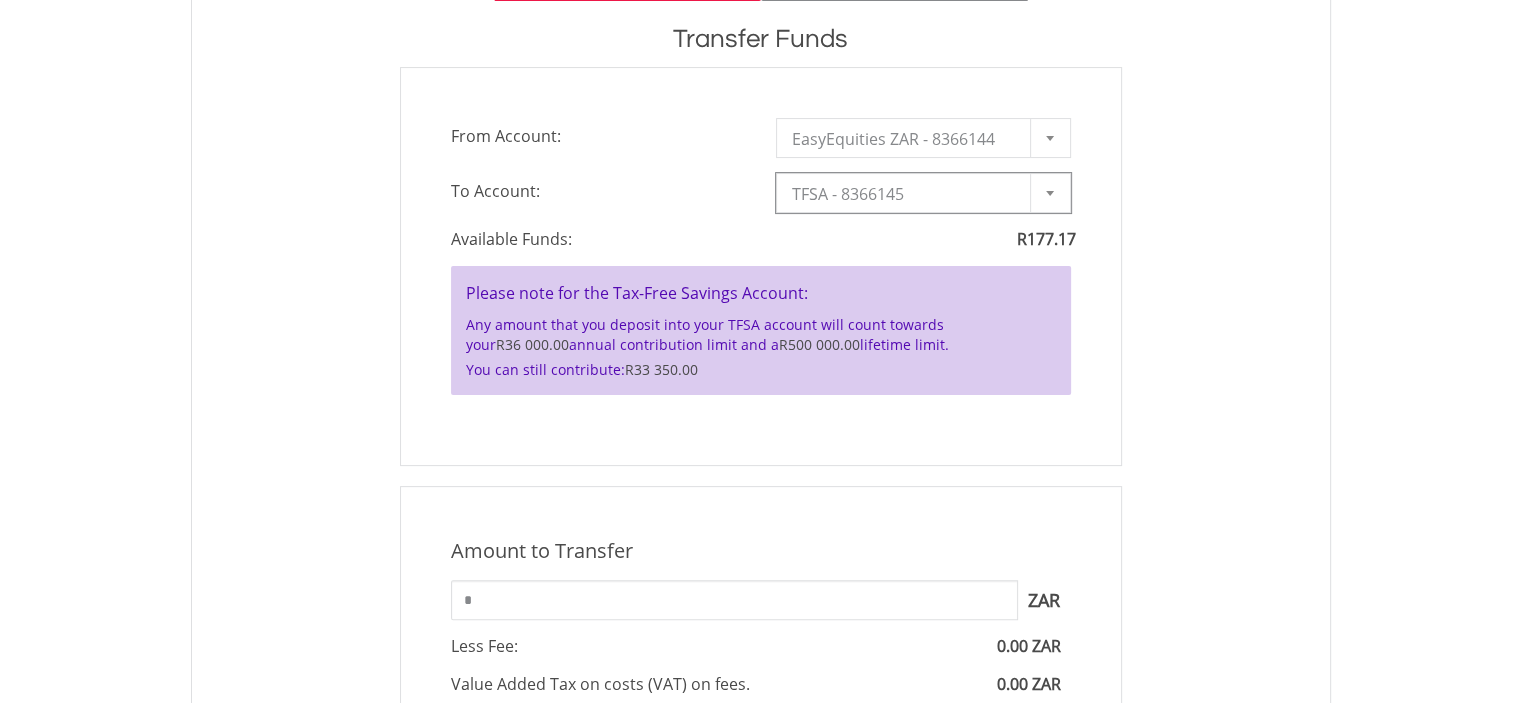 scroll, scrollTop: 500, scrollLeft: 0, axis: vertical 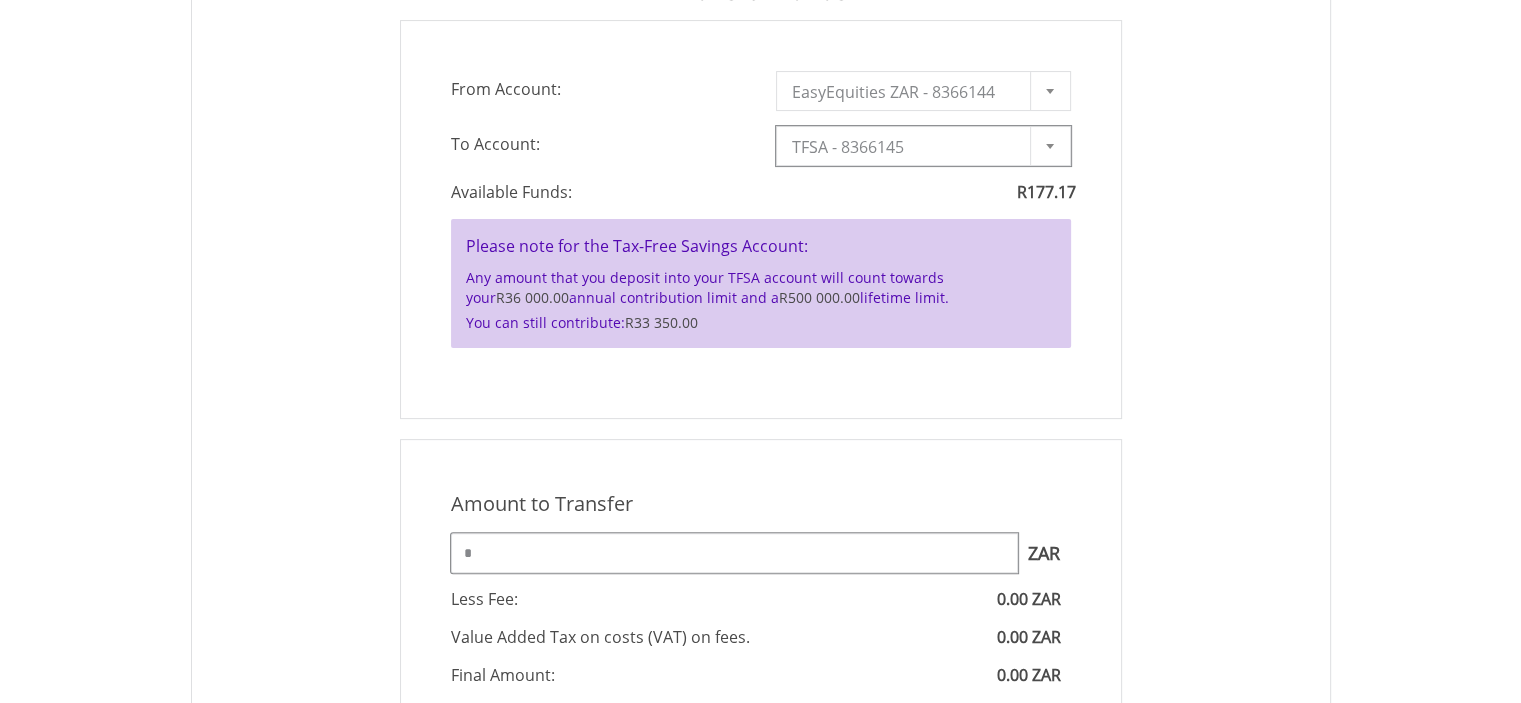 click on "*" at bounding box center [734, 553] 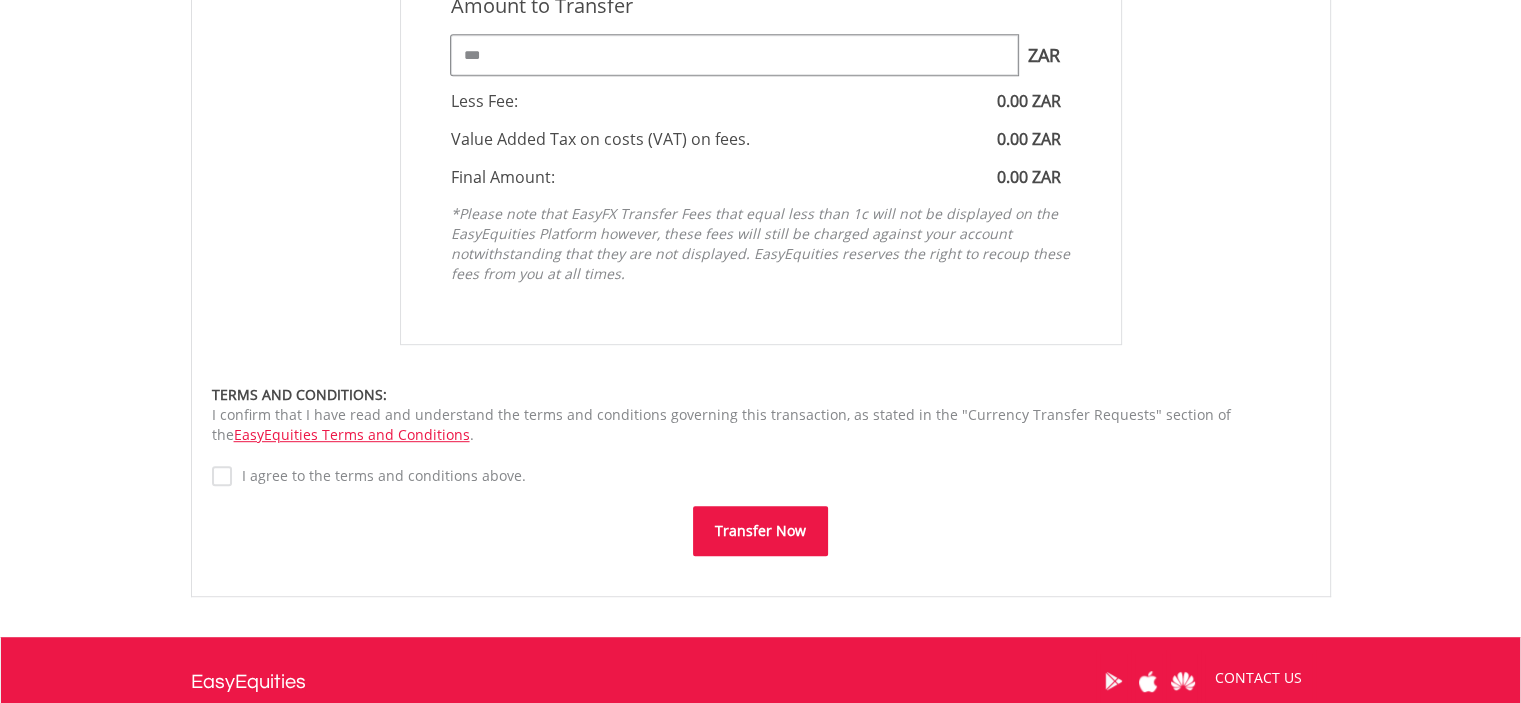 scroll, scrollTop: 1000, scrollLeft: 0, axis: vertical 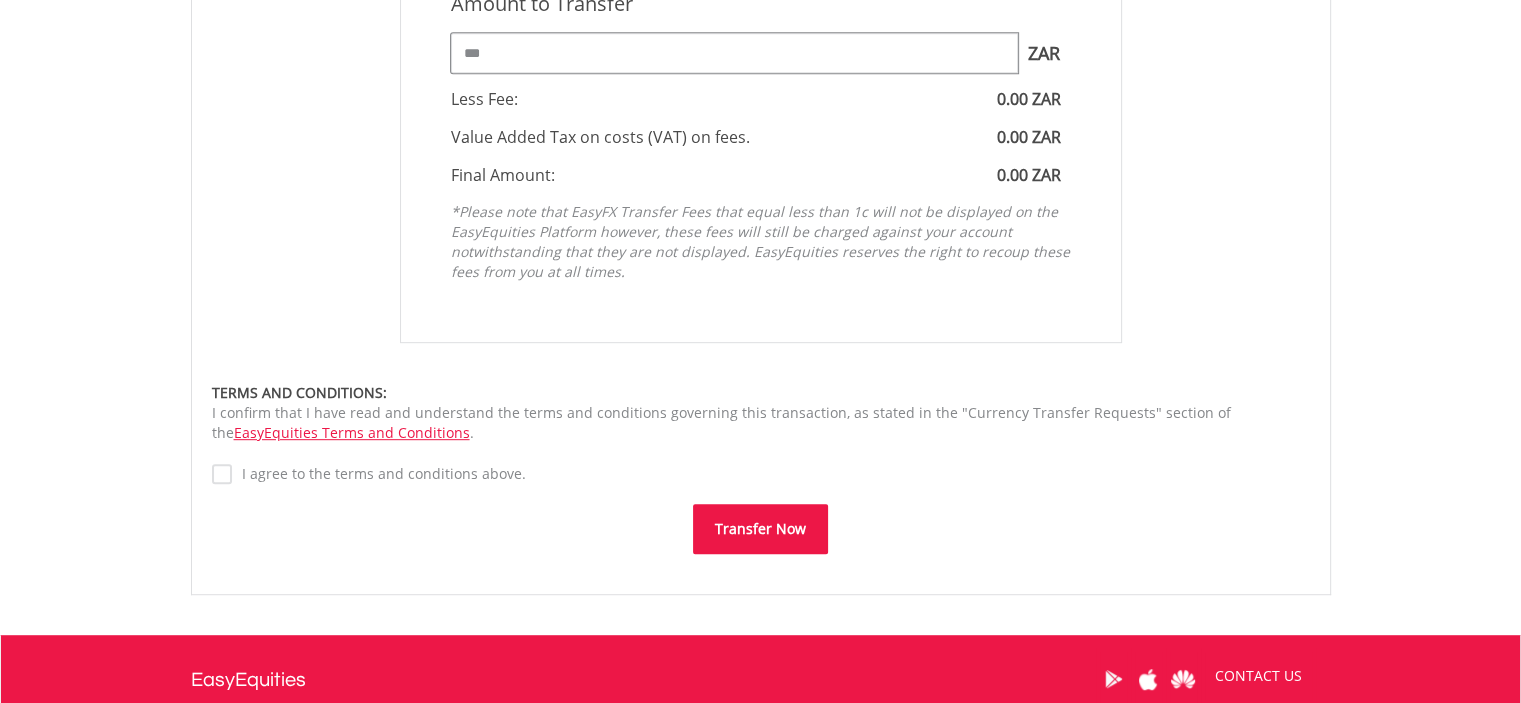 type on "***" 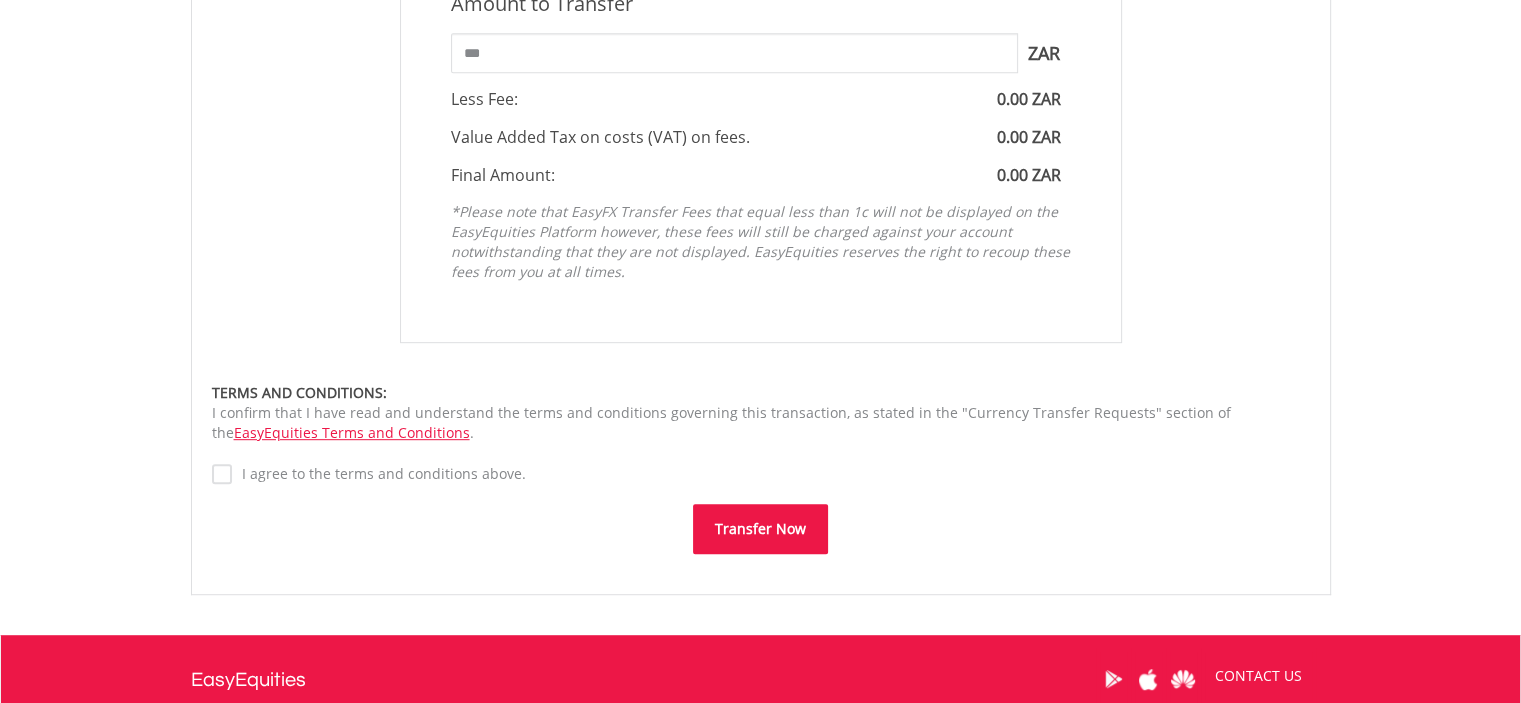 click on "I agree to the terms and conditions above." at bounding box center (379, 474) 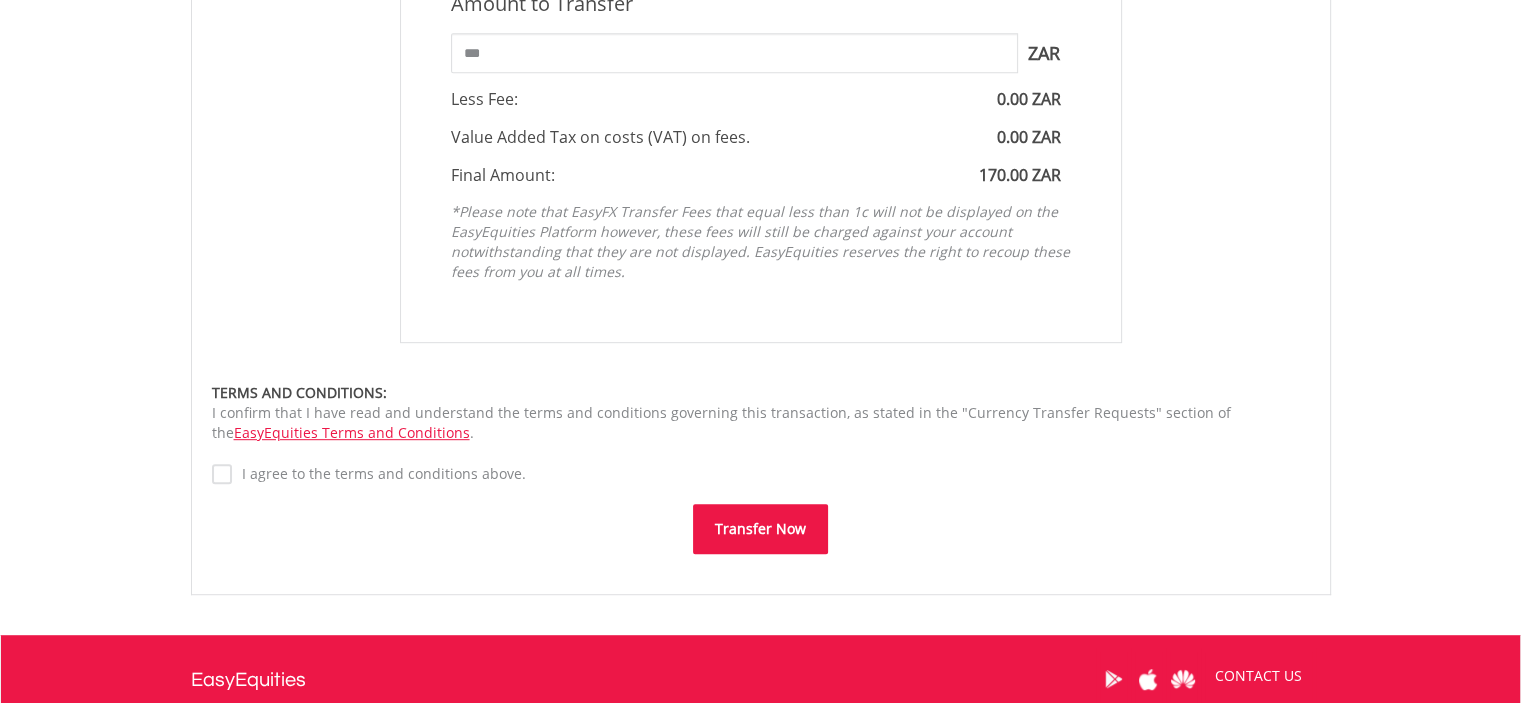click on "Transfer Now" at bounding box center (760, 529) 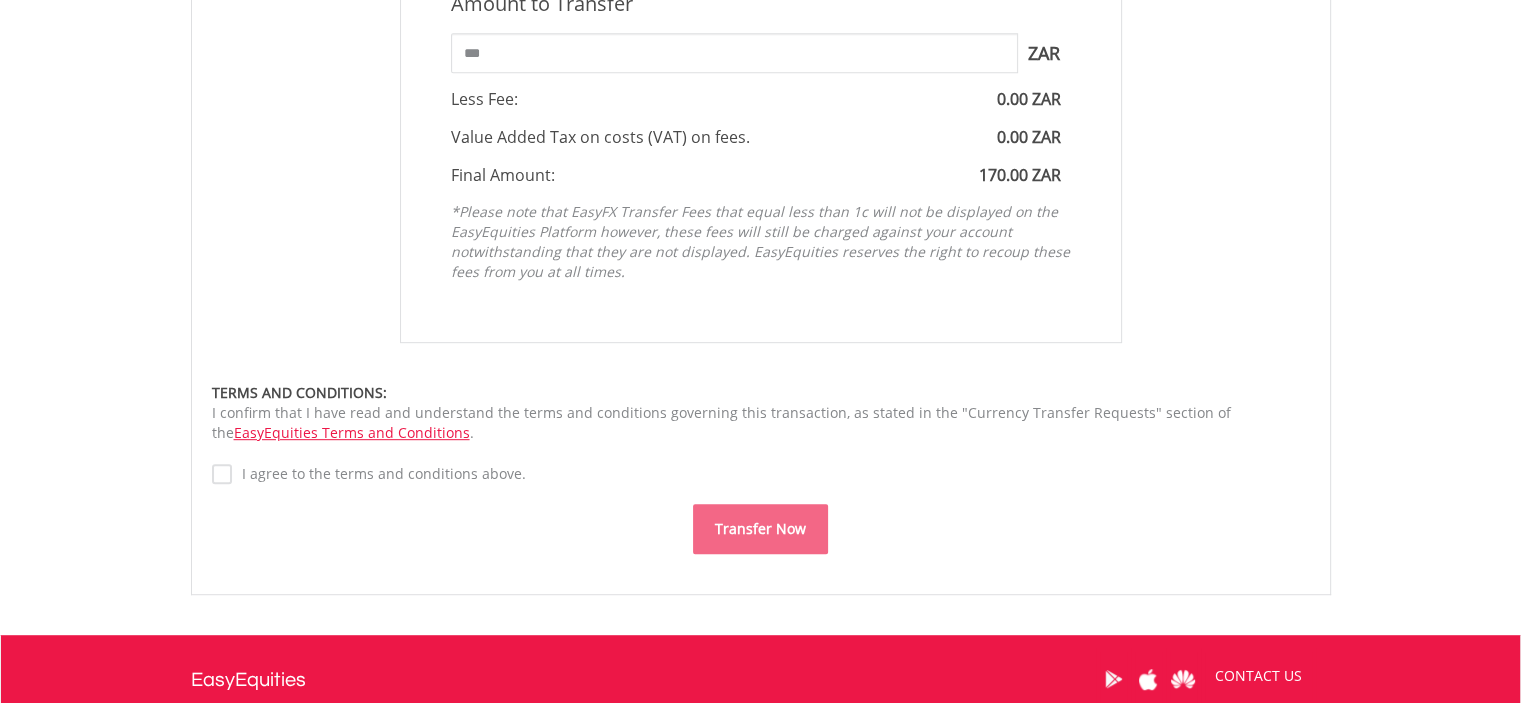 scroll, scrollTop: 900, scrollLeft: 0, axis: vertical 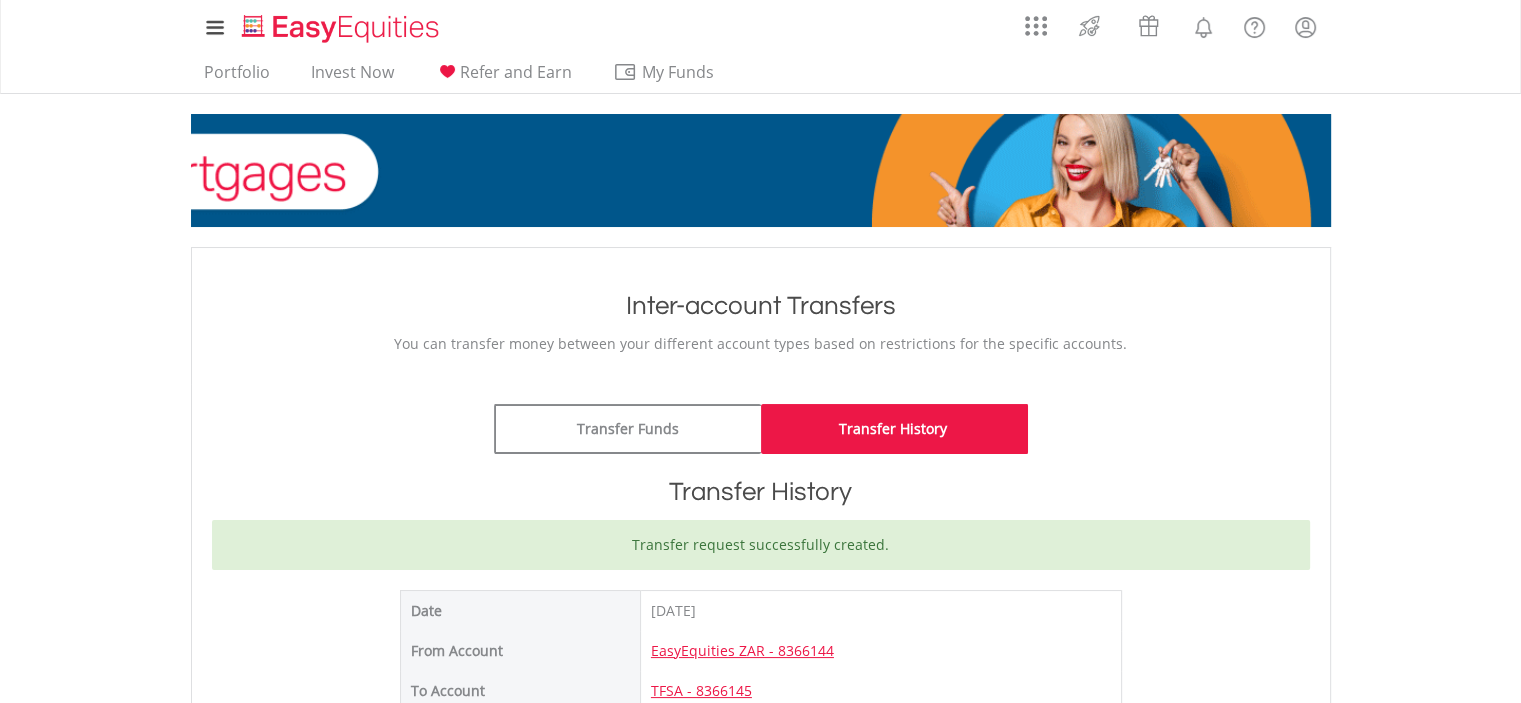 click on "Portfolio
Invest Now
Refer and Earn
My Funds
Fund your accounts
Withdraw Money
Inter-Account Transfers
EasyCredits
Recurring Investments
Transaction History" at bounding box center [465, 74] 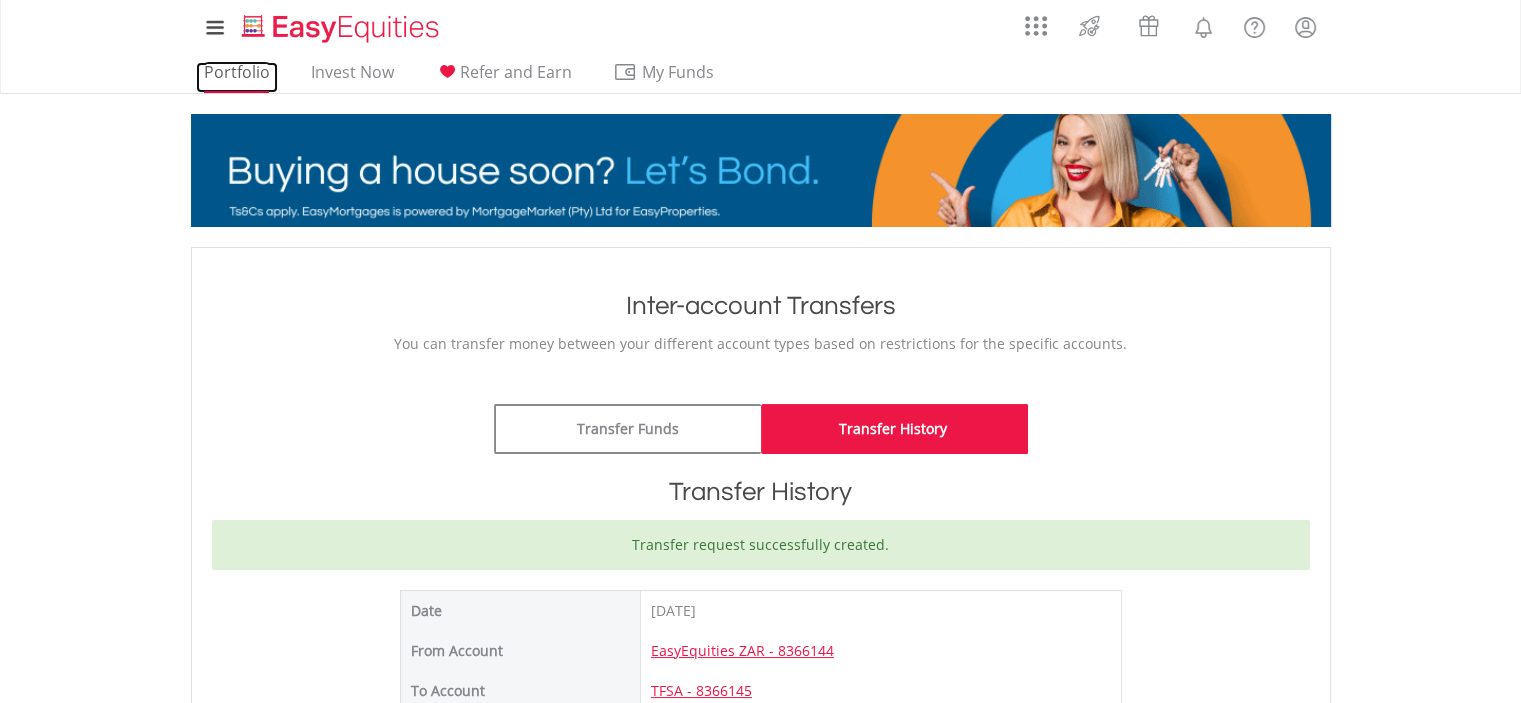 click on "Portfolio" at bounding box center (237, 77) 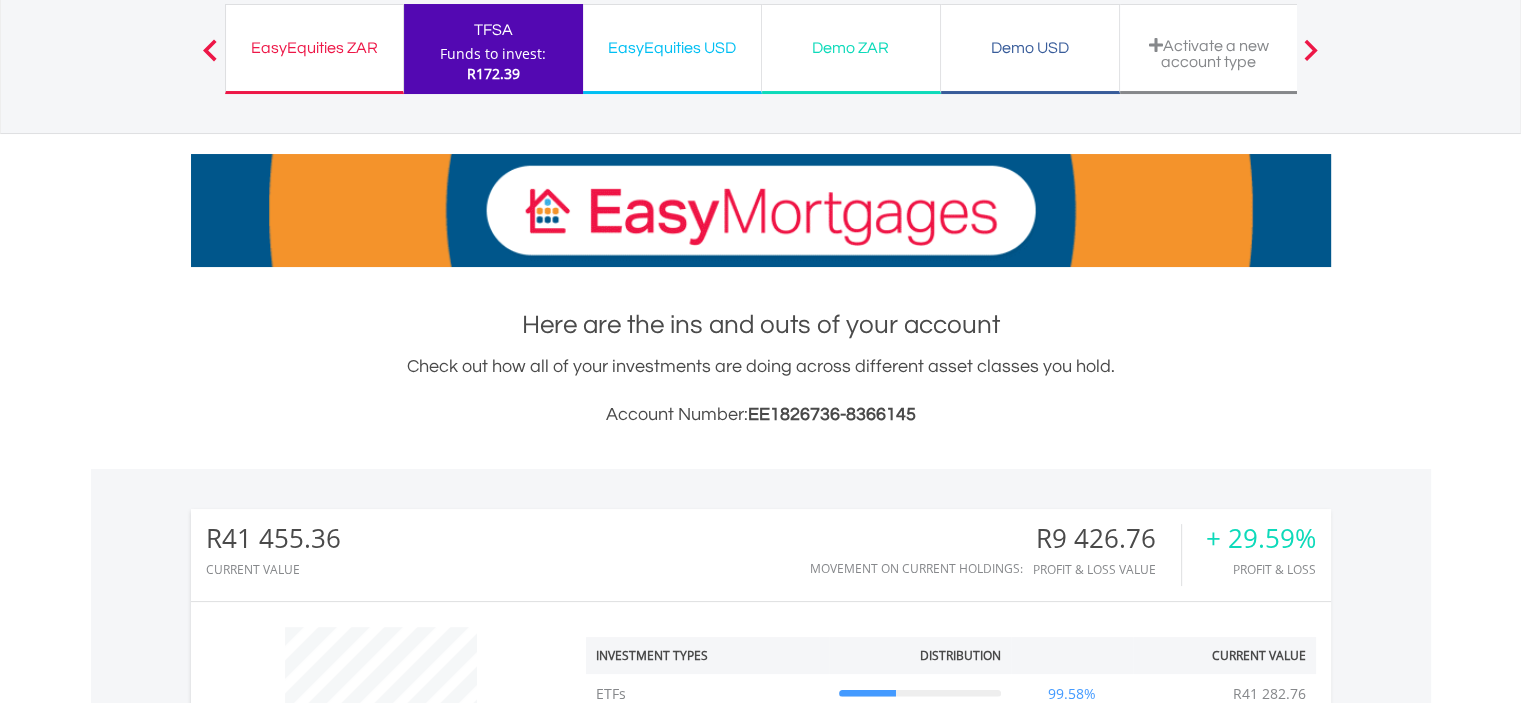 scroll, scrollTop: 300, scrollLeft: 0, axis: vertical 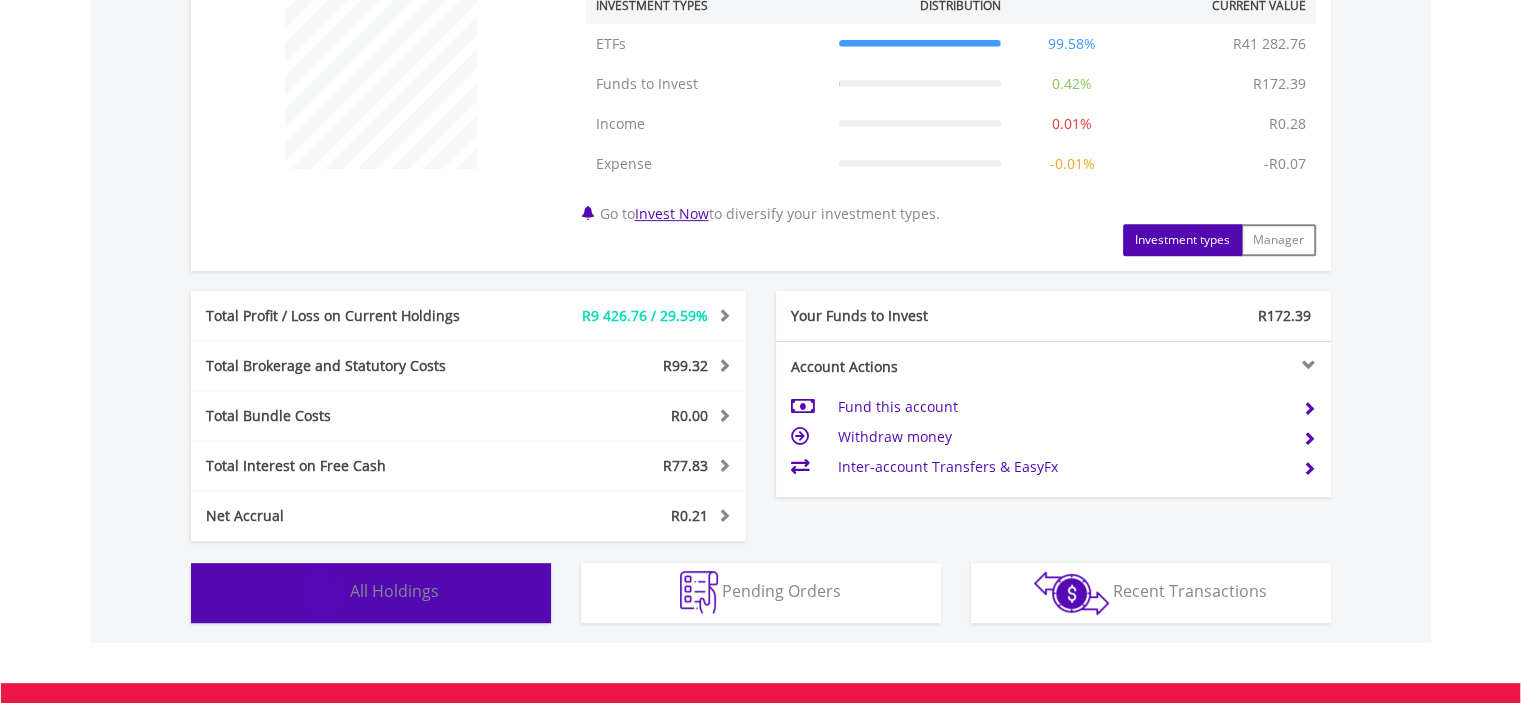 click at bounding box center [324, 592] 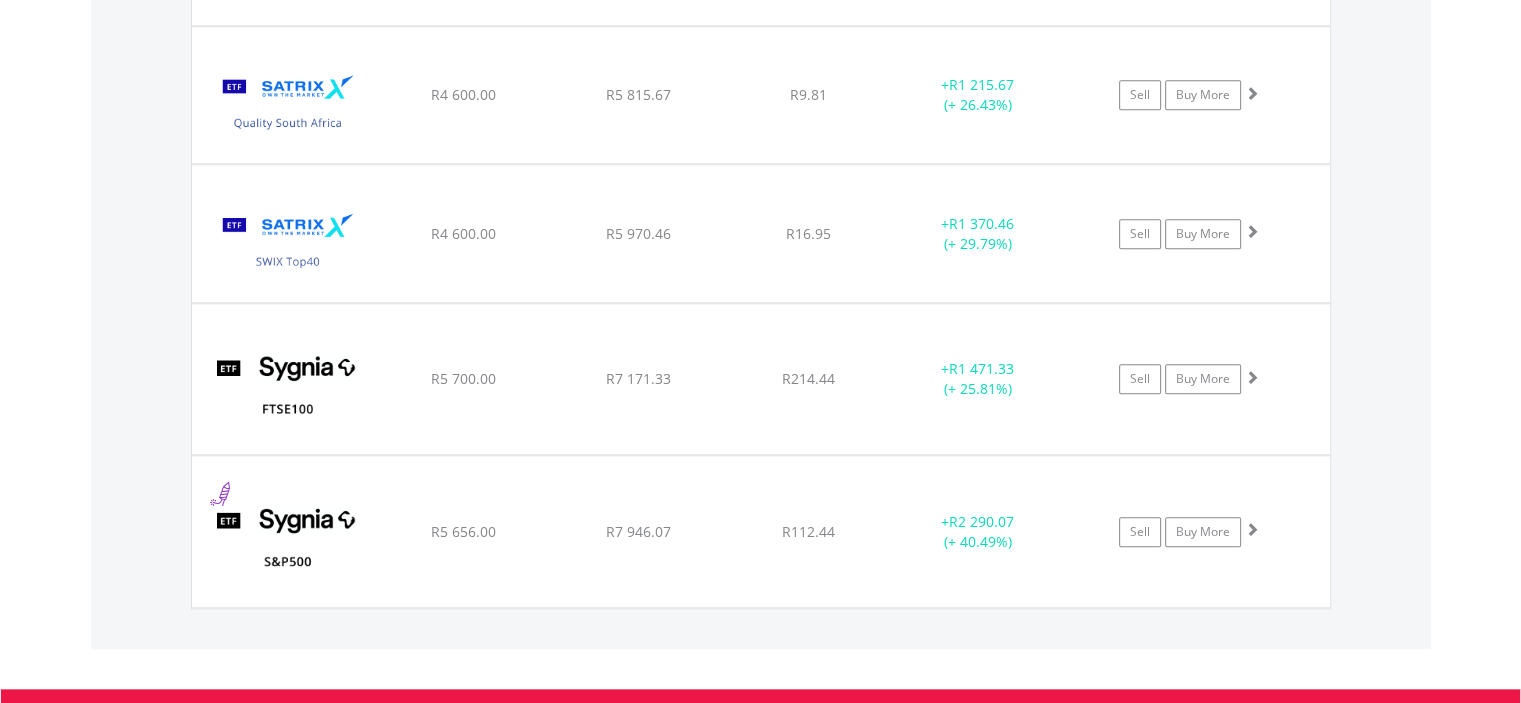 scroll, scrollTop: 2181, scrollLeft: 0, axis: vertical 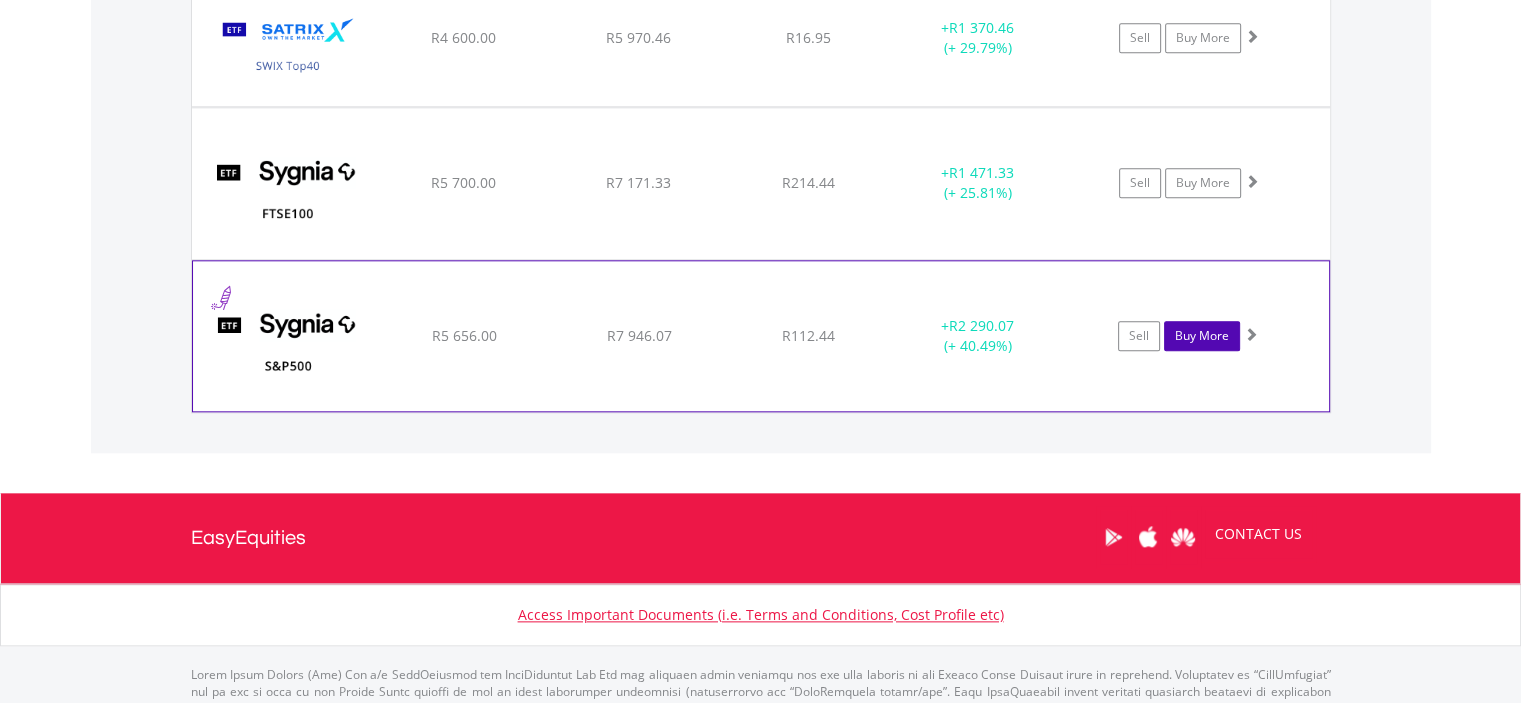 click on "Buy More" at bounding box center [1202, 336] 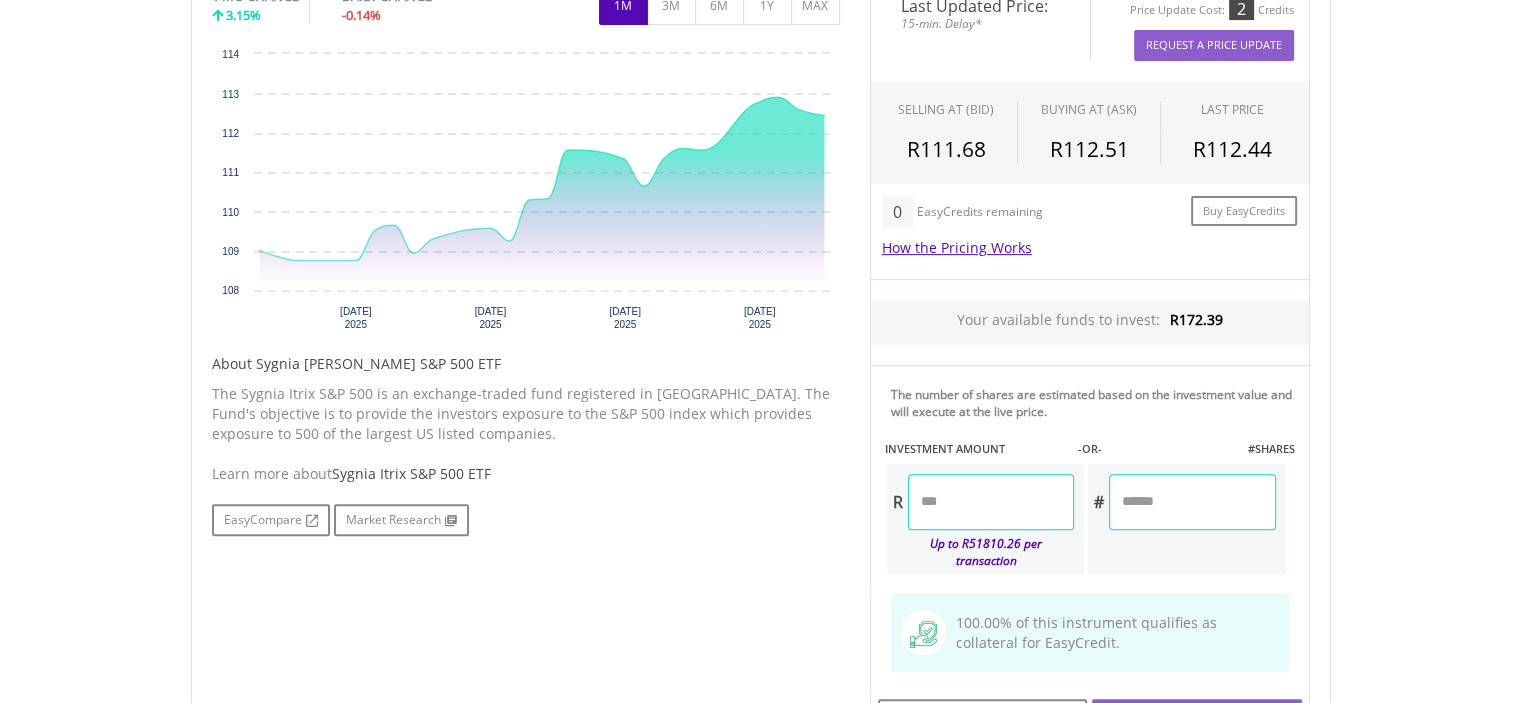 scroll, scrollTop: 700, scrollLeft: 0, axis: vertical 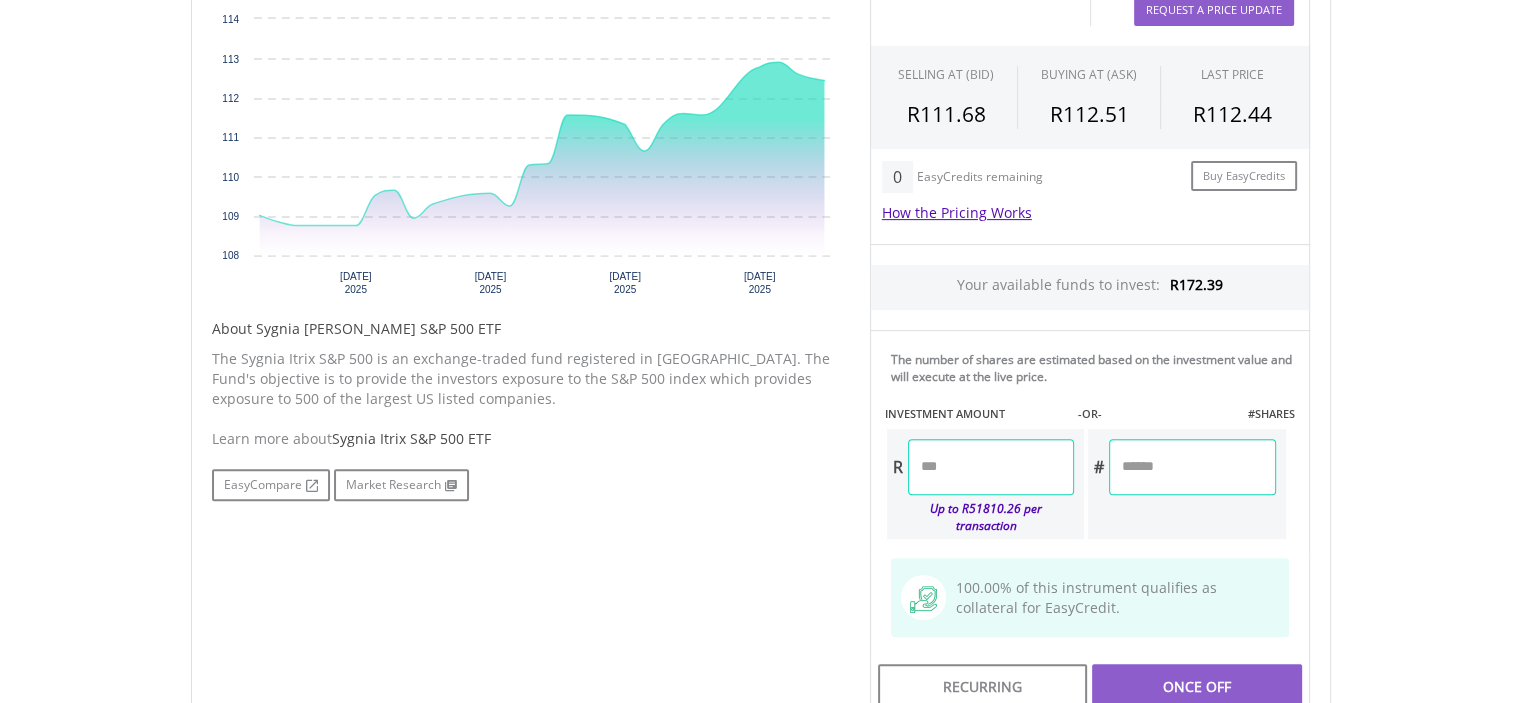 click at bounding box center (991, 467) 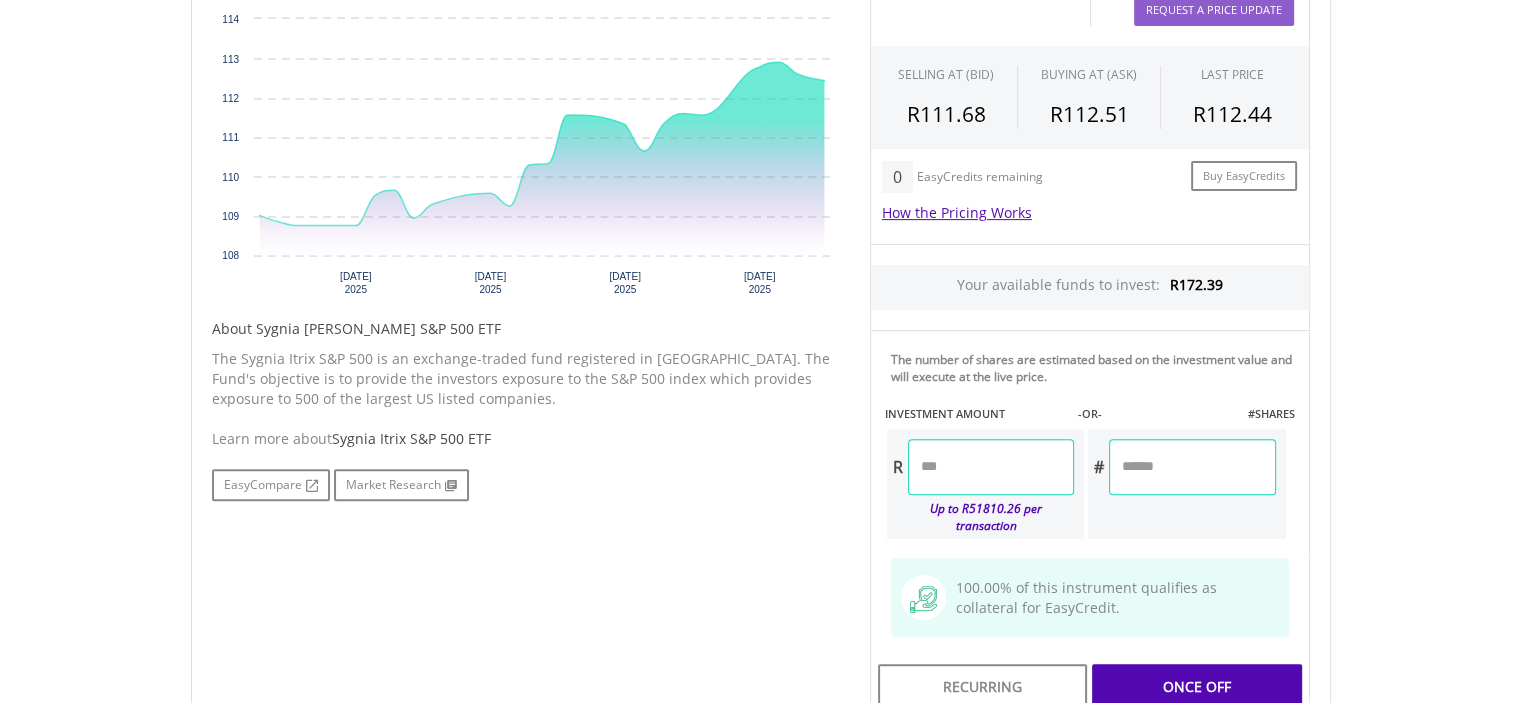 click on "Last Updated Price:
15-min. Delay*
Price Update Cost:
2
Credits
Request A Price Update
Request Update
SELLING AT (BID)
BUYING AT                     (ASK)
LAST PRICE
R111.68
R112.51
R112.44
0" at bounding box center (1090, 330) 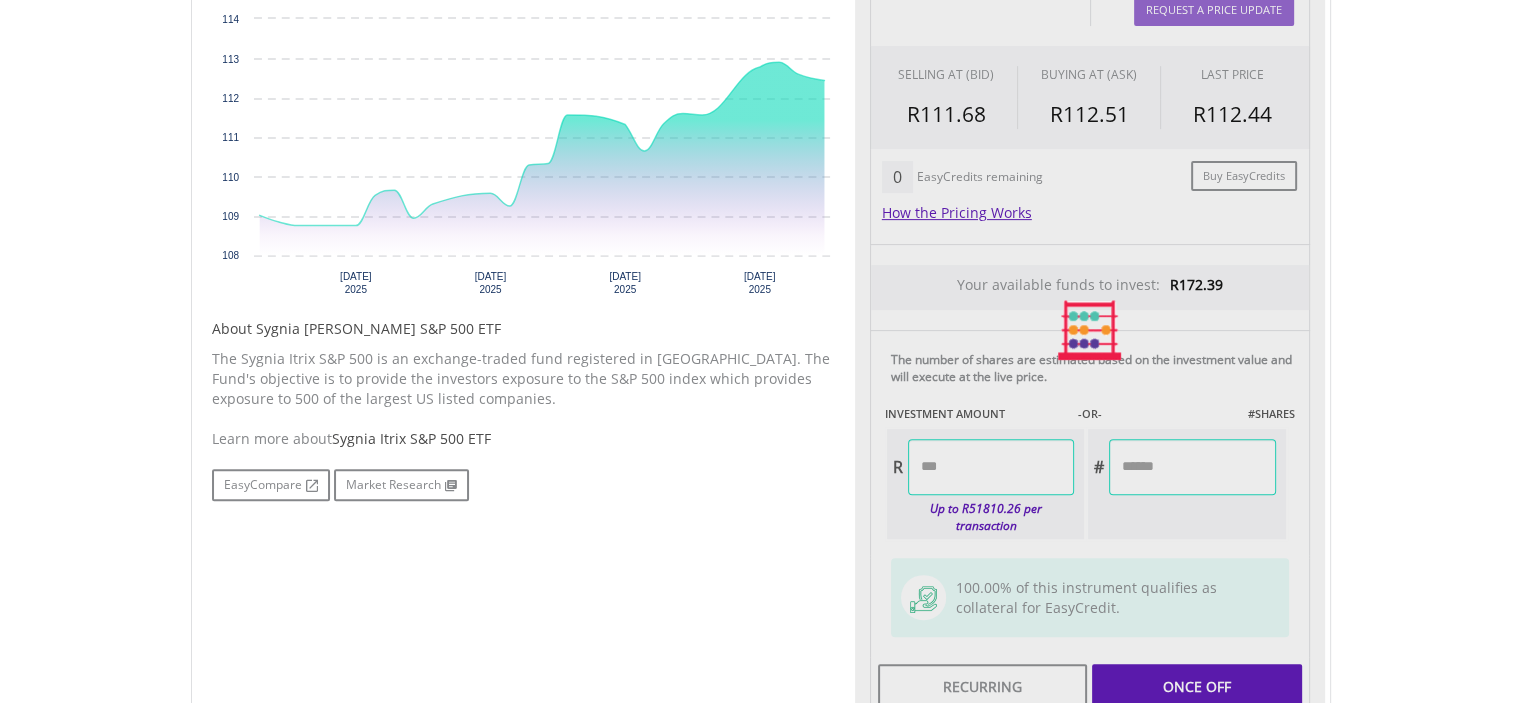 type on "*****" 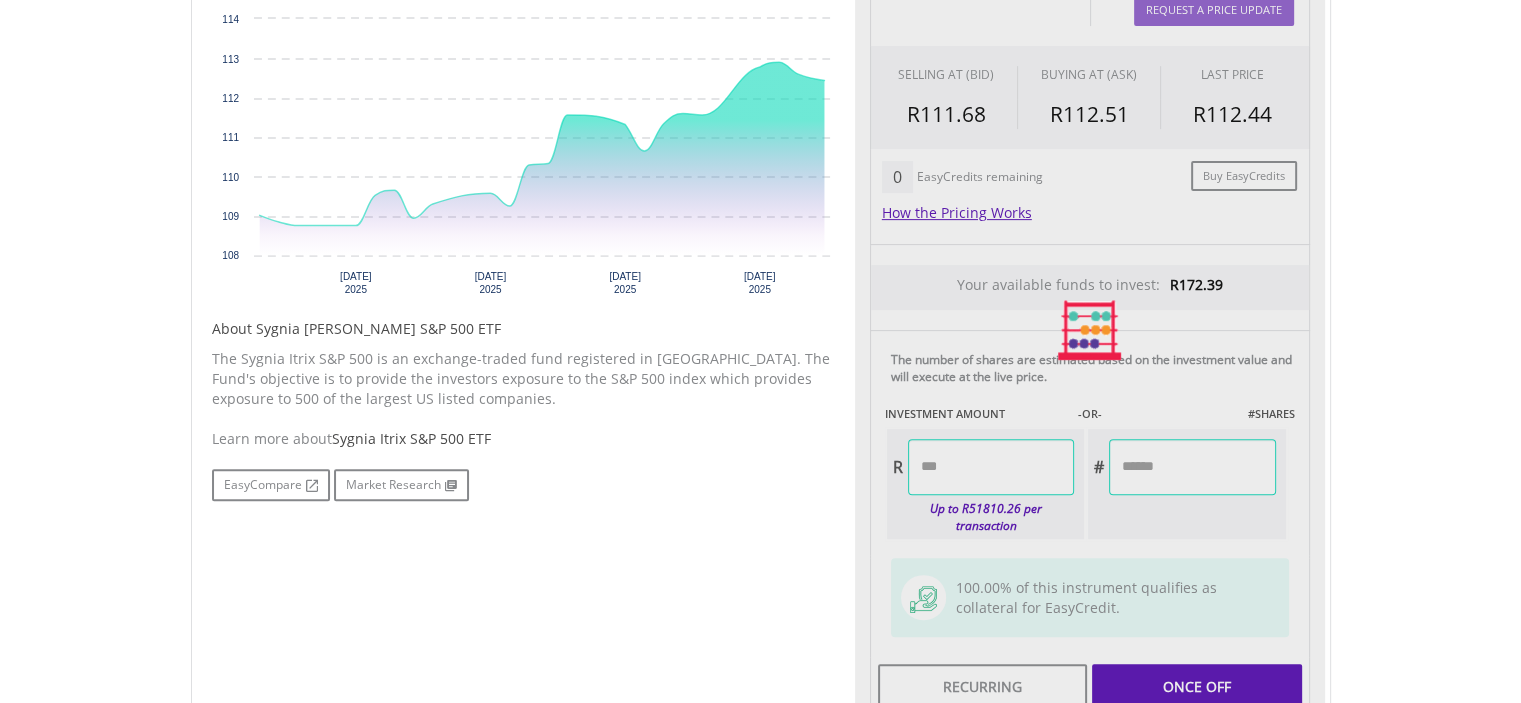 type on "******" 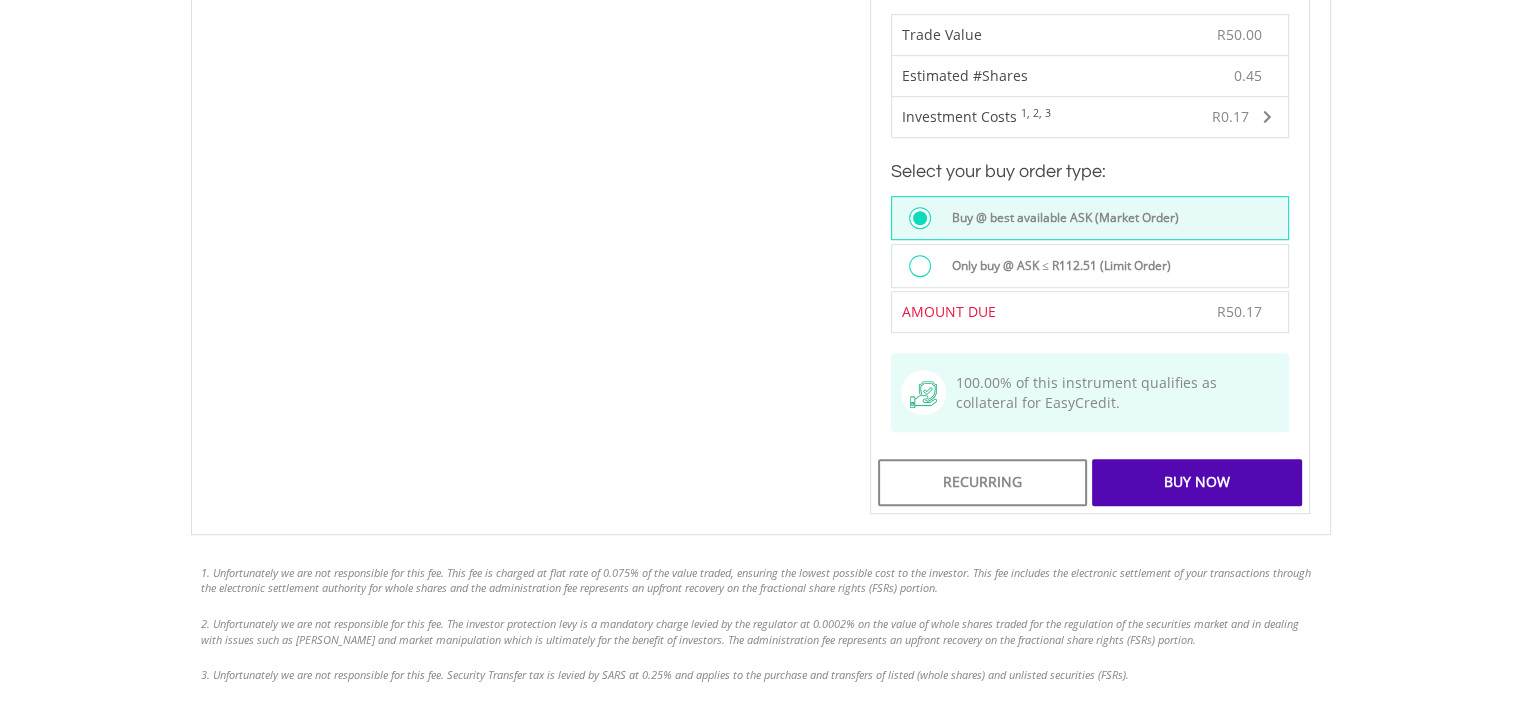 scroll, scrollTop: 1300, scrollLeft: 0, axis: vertical 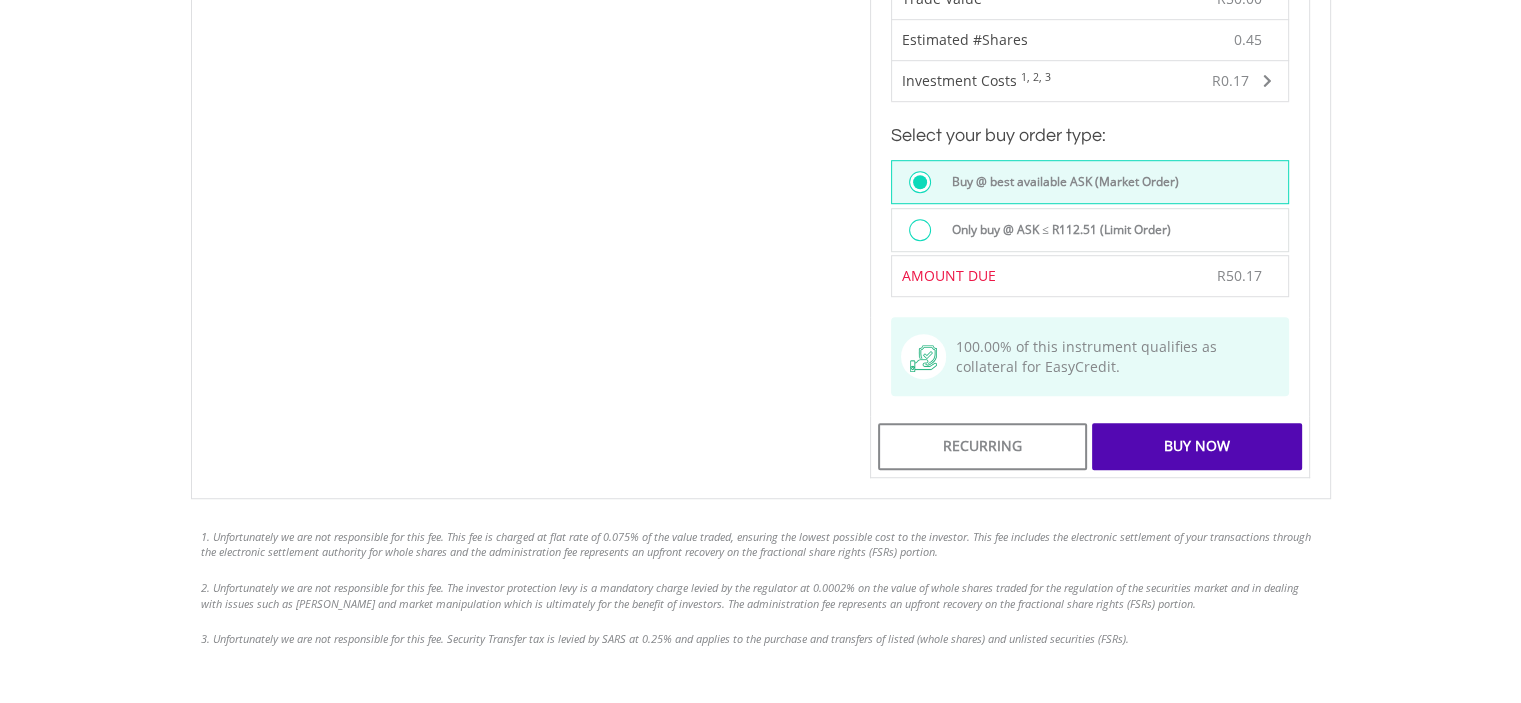 click on "Buy Now" at bounding box center [1196, 446] 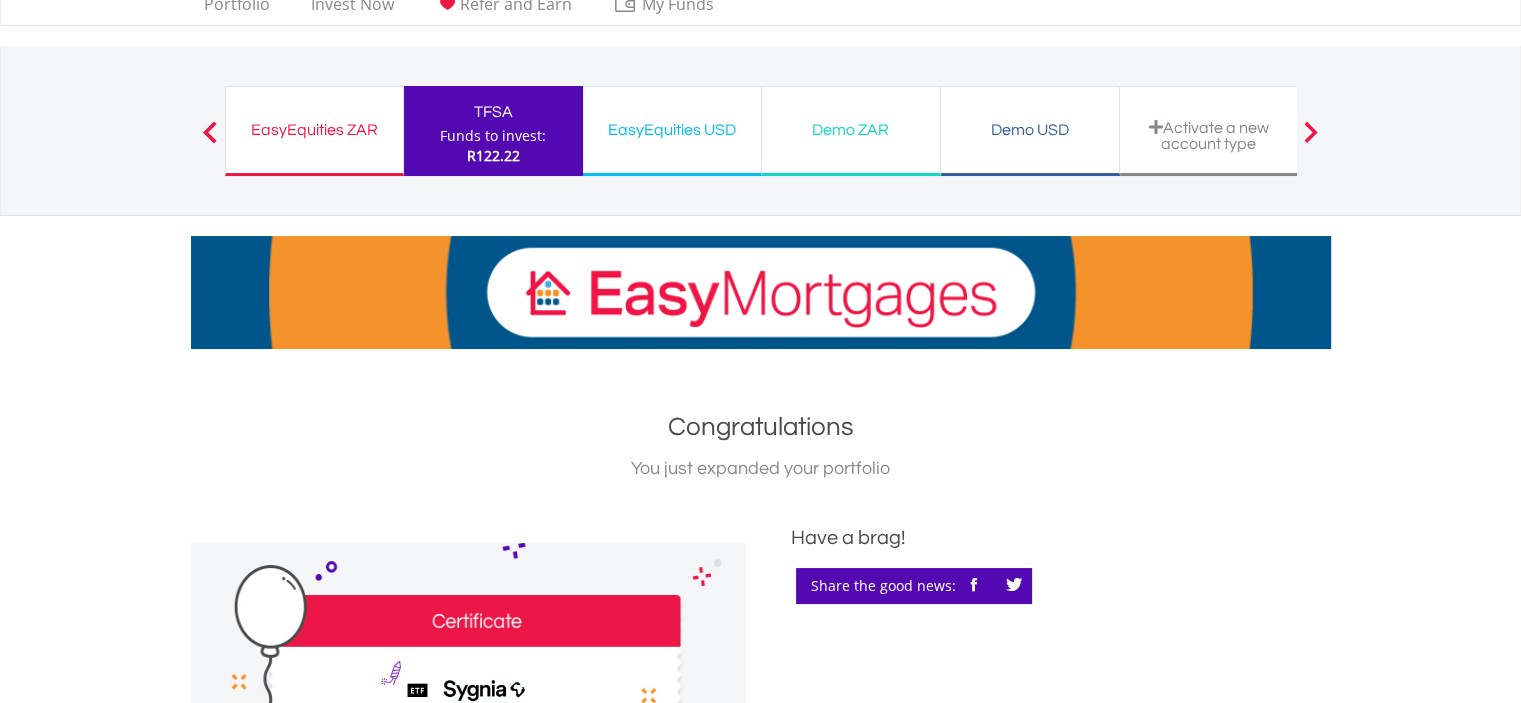 scroll, scrollTop: 0, scrollLeft: 0, axis: both 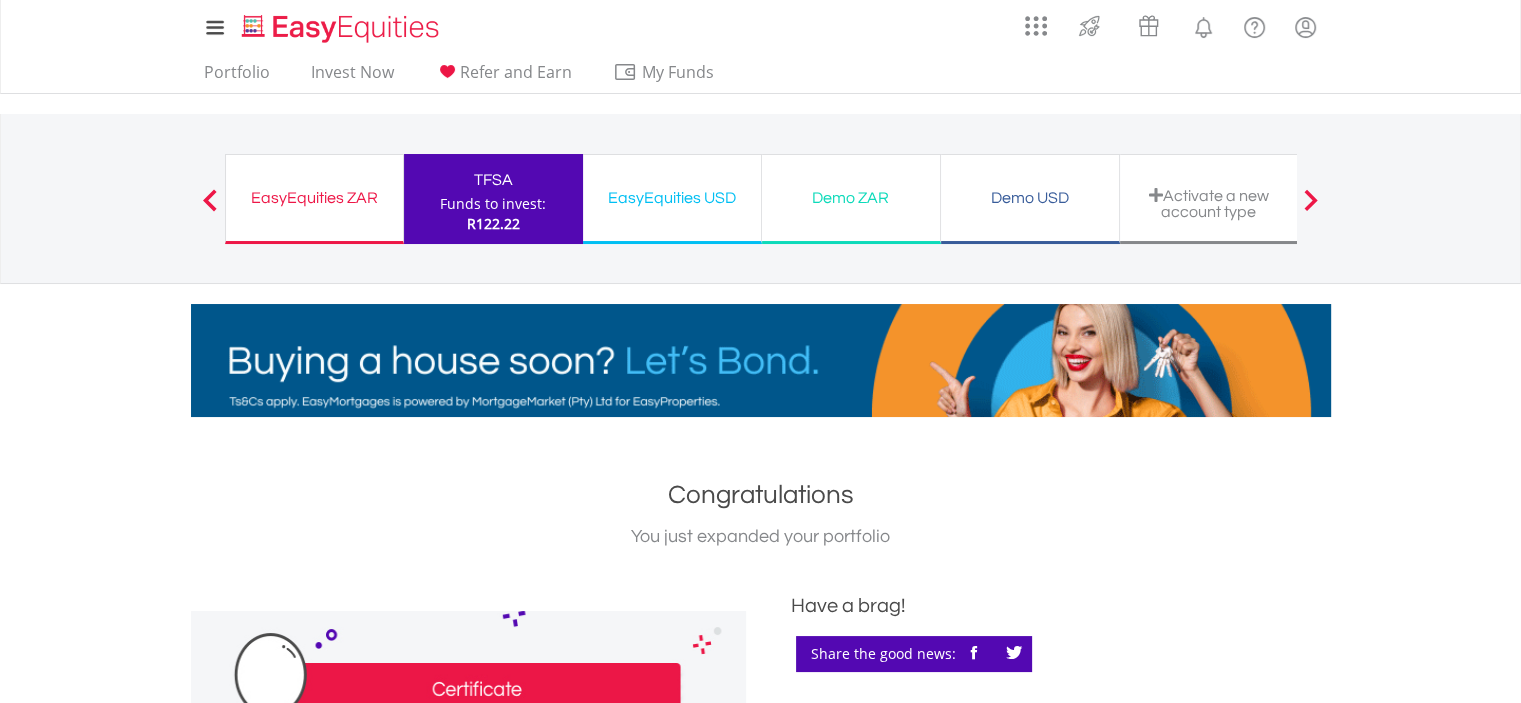 click on "TFSA" at bounding box center [493, 180] 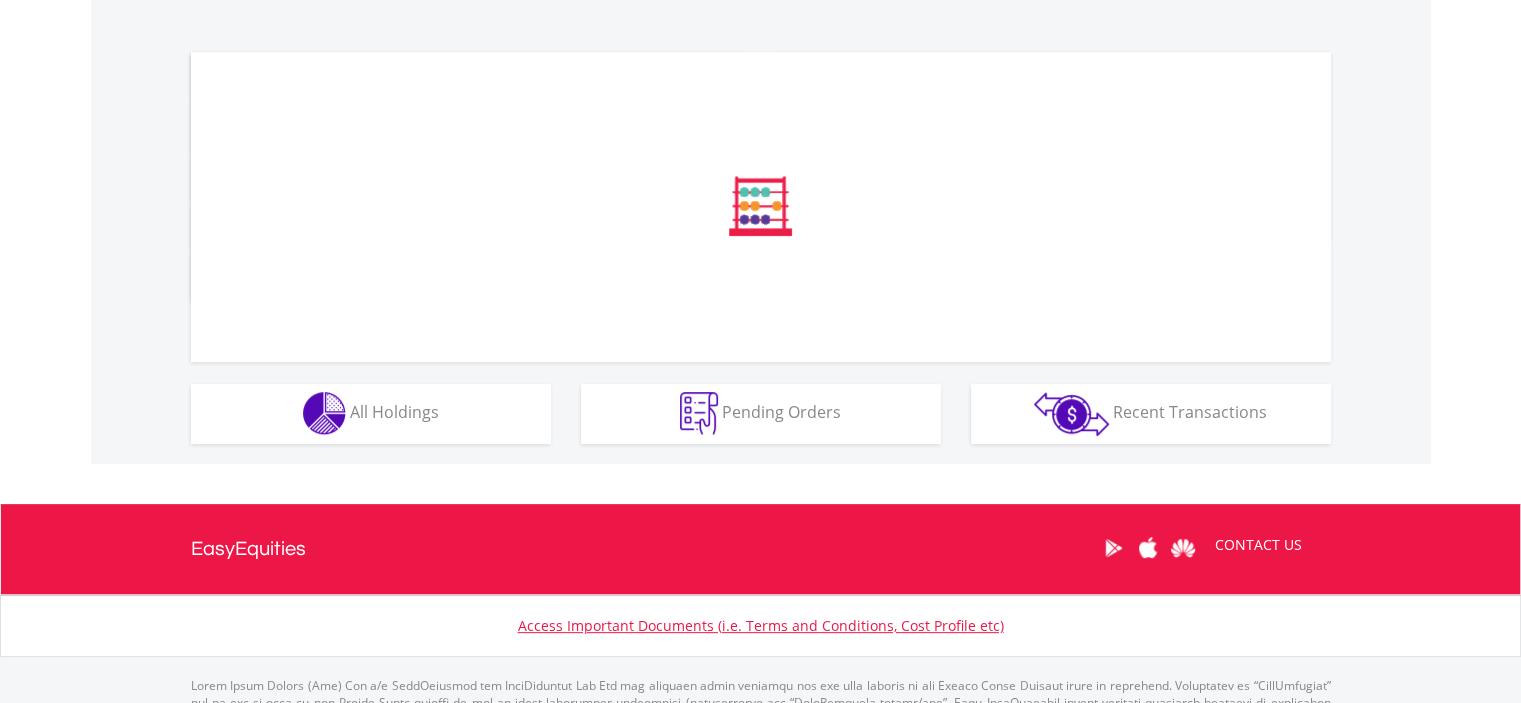 scroll, scrollTop: 700, scrollLeft: 0, axis: vertical 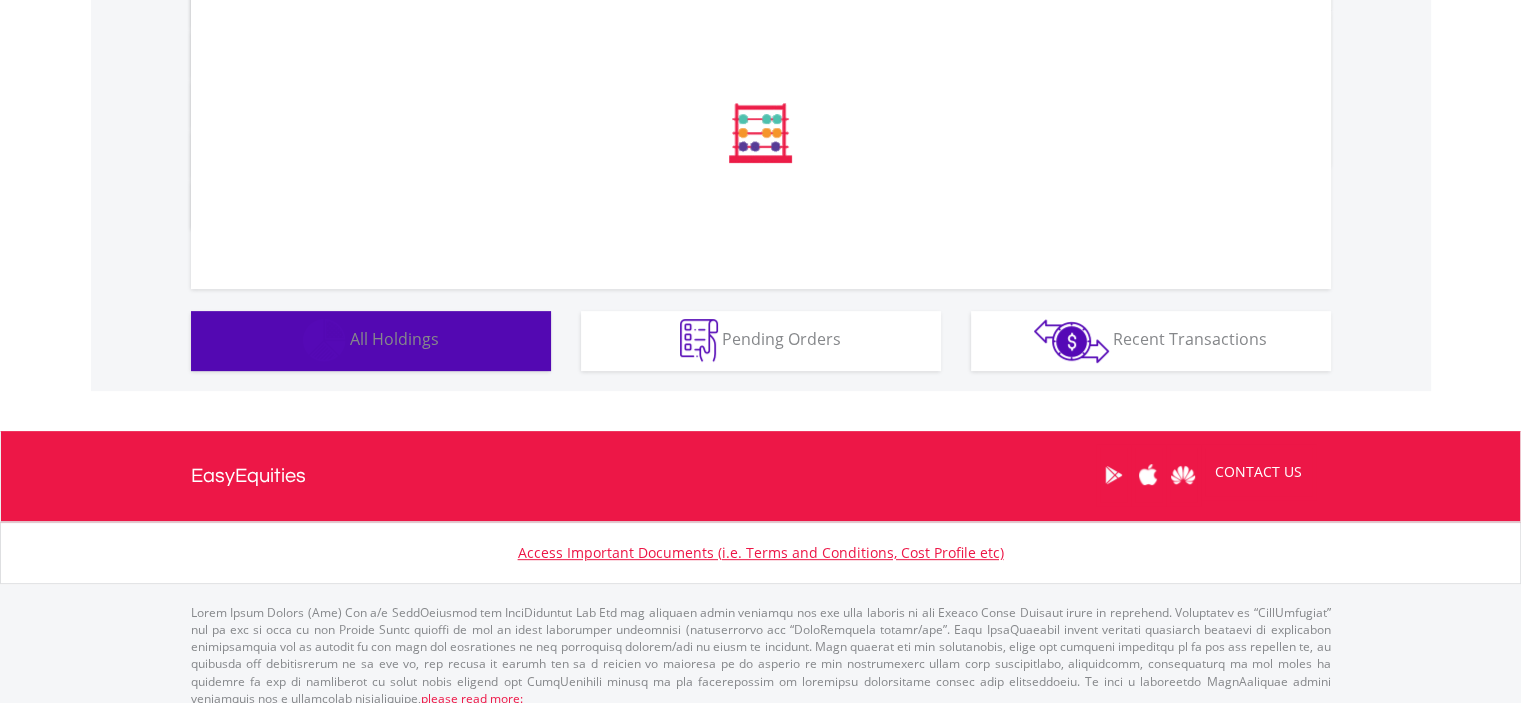 click on "All Holdings" at bounding box center [394, 339] 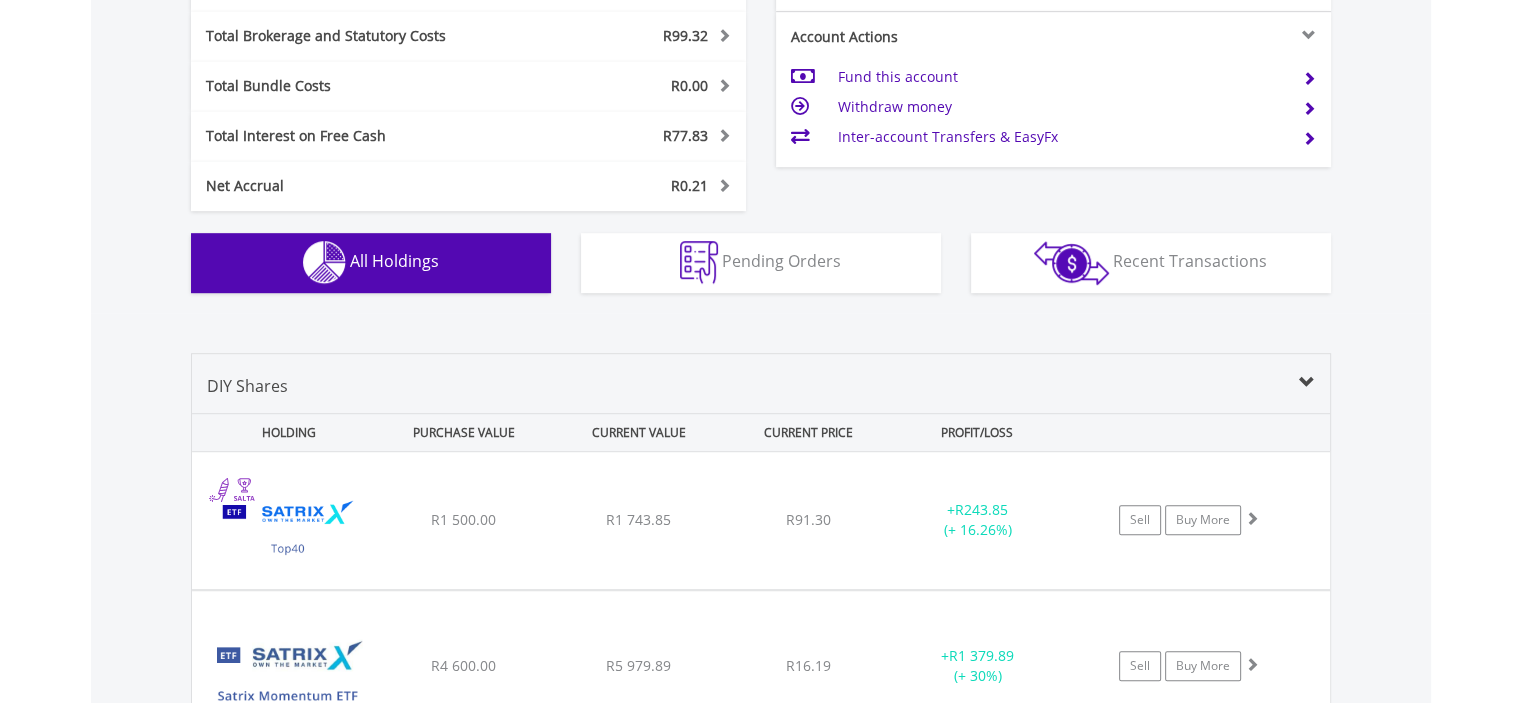 scroll, scrollTop: 1481, scrollLeft: 0, axis: vertical 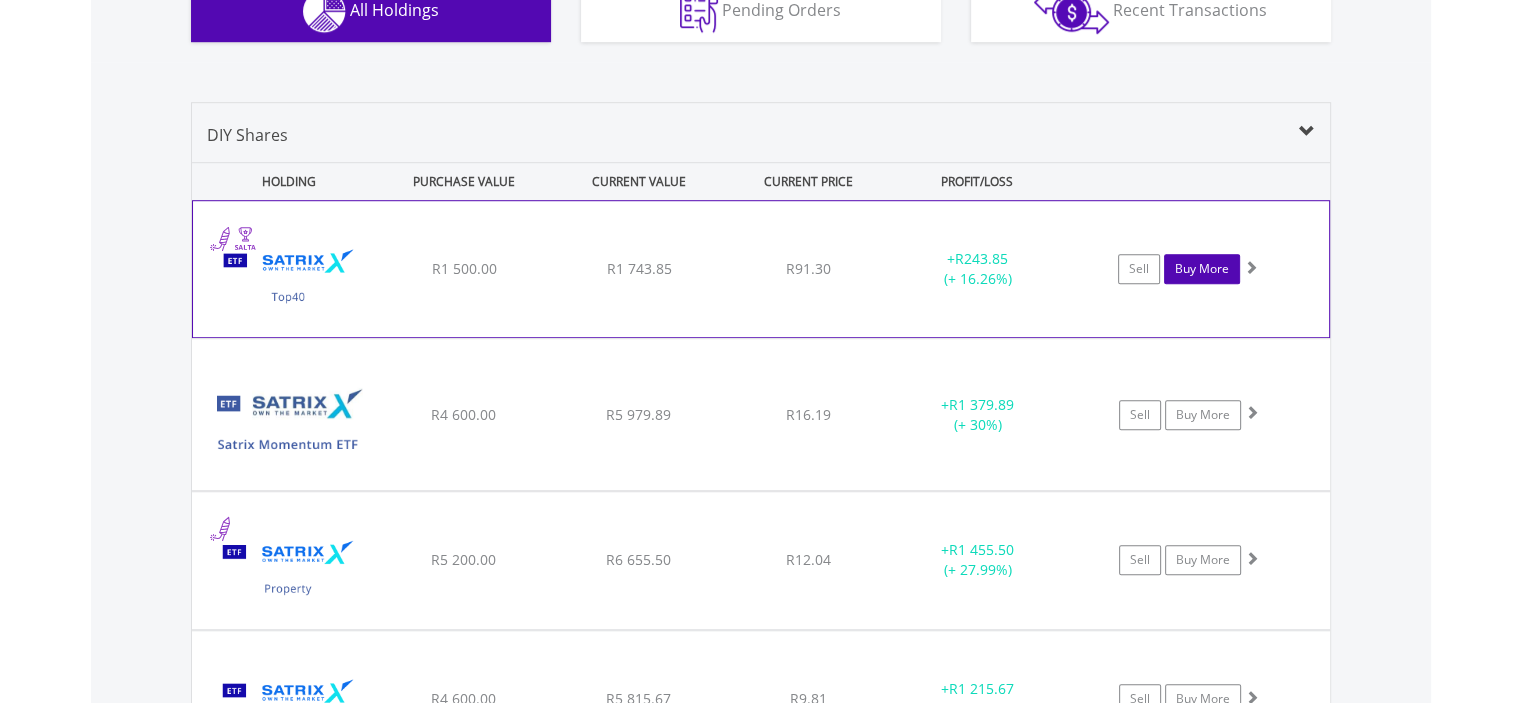click on "Buy More" at bounding box center (1202, 269) 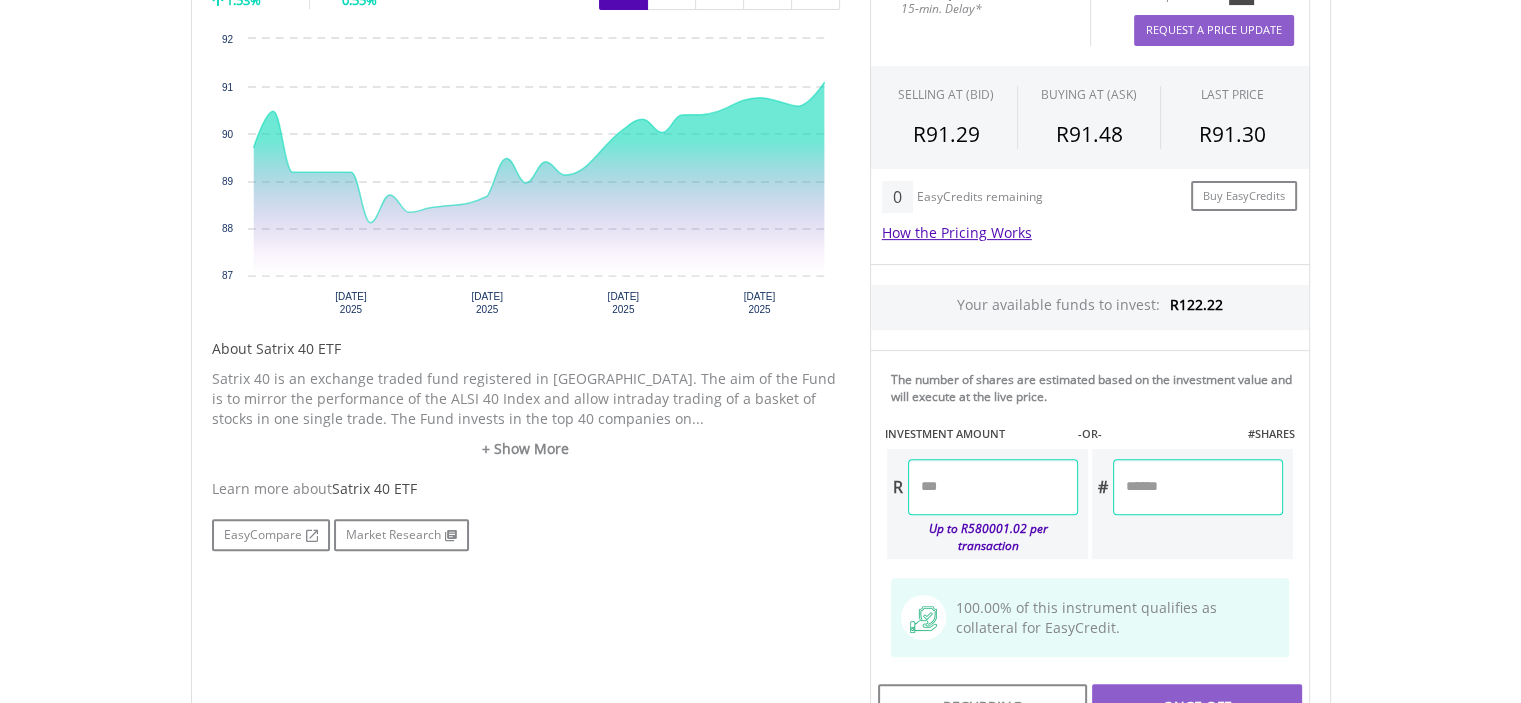 scroll, scrollTop: 800, scrollLeft: 0, axis: vertical 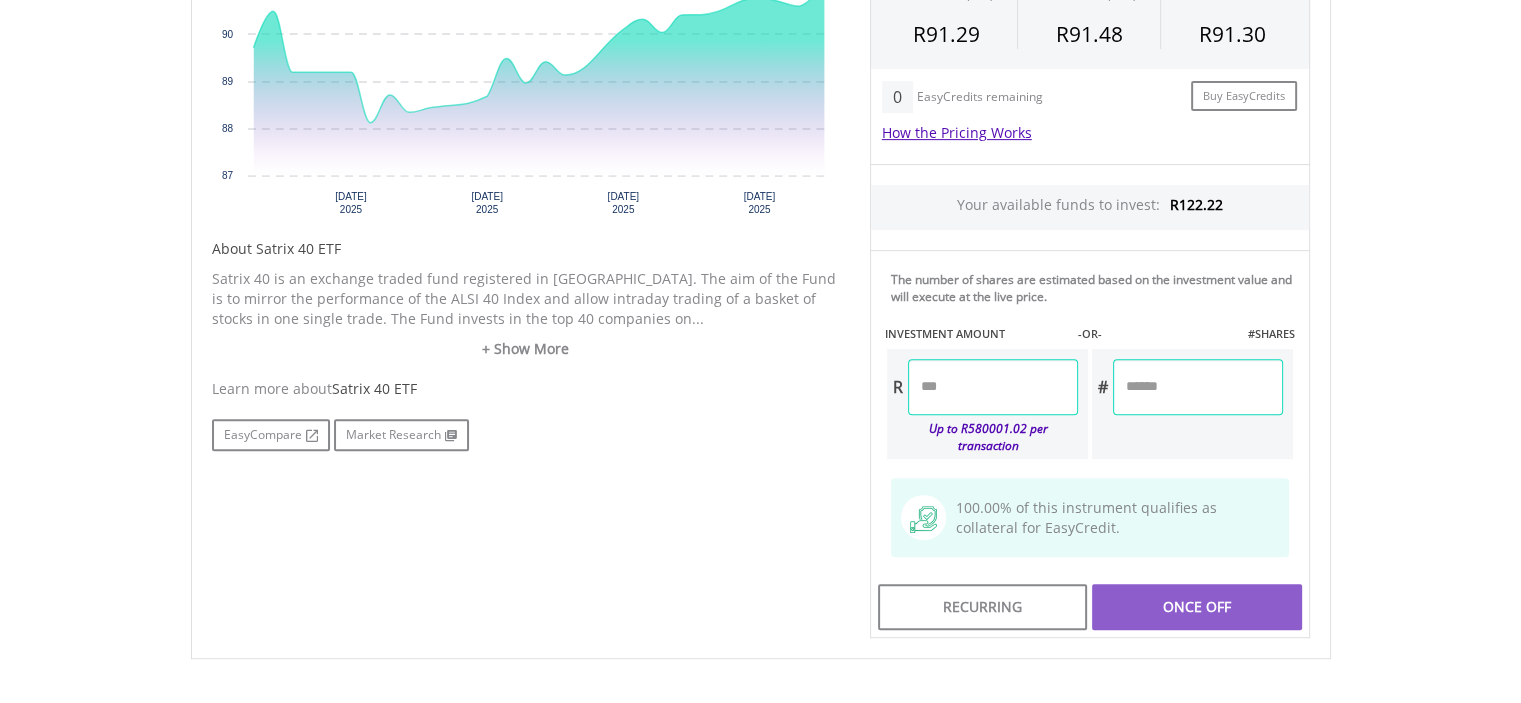 click at bounding box center (993, 387) 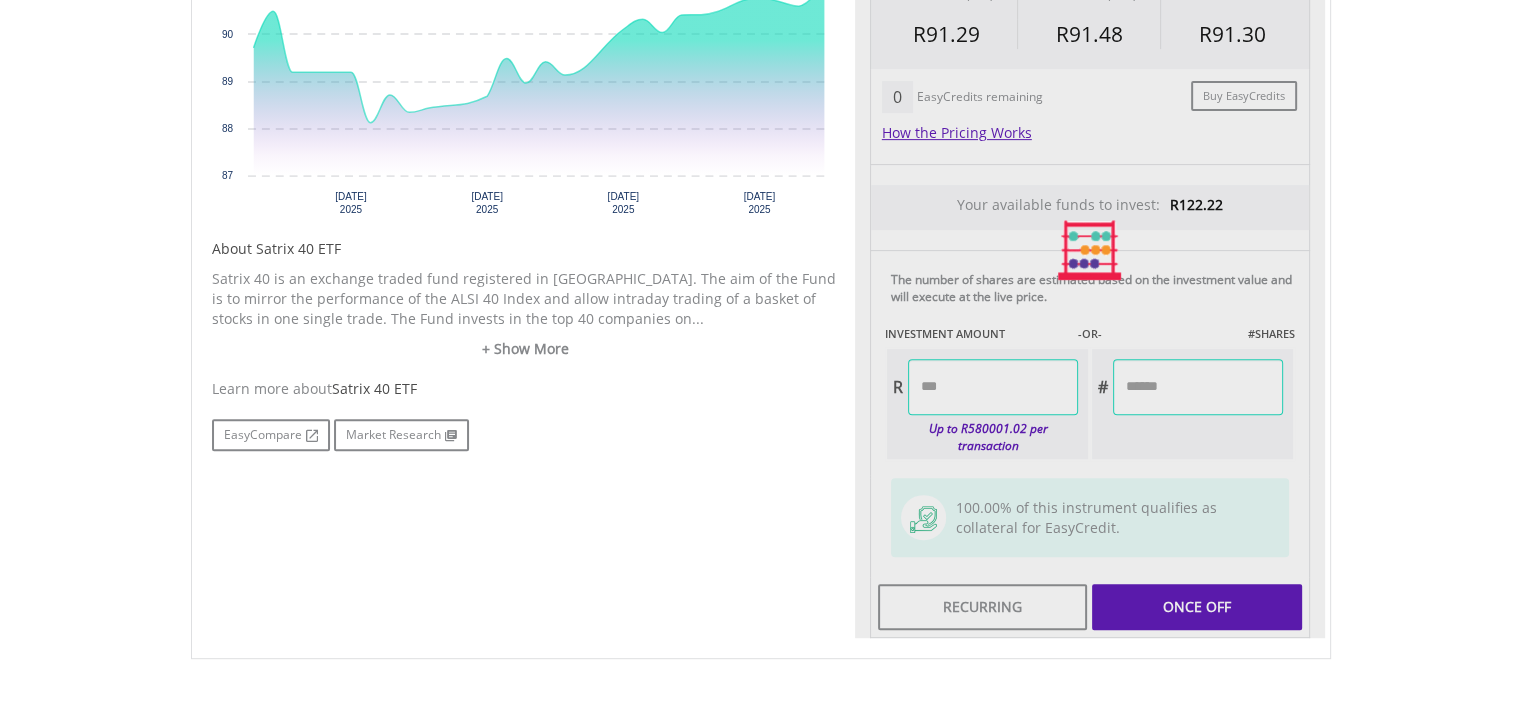 click on "Last Updated Price:
15-min. Delay*
Price Update Cost:
2
Credits
Request A Price Update
Request Update
SELLING AT (BID)
BUYING AT                     (ASK)
LAST PRICE
R91.29
R91.48
R91.30
0
R" at bounding box center [1090, 250] 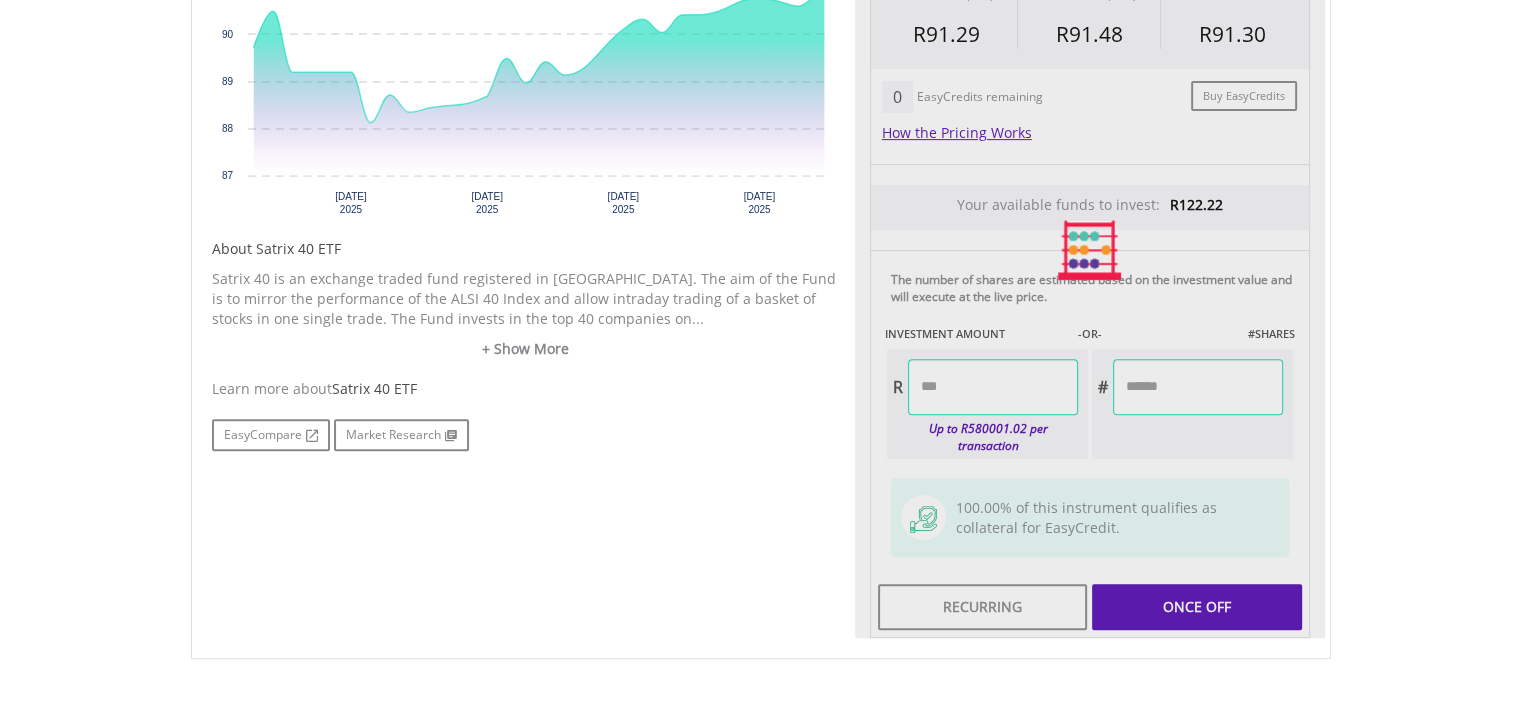 type on "*****" 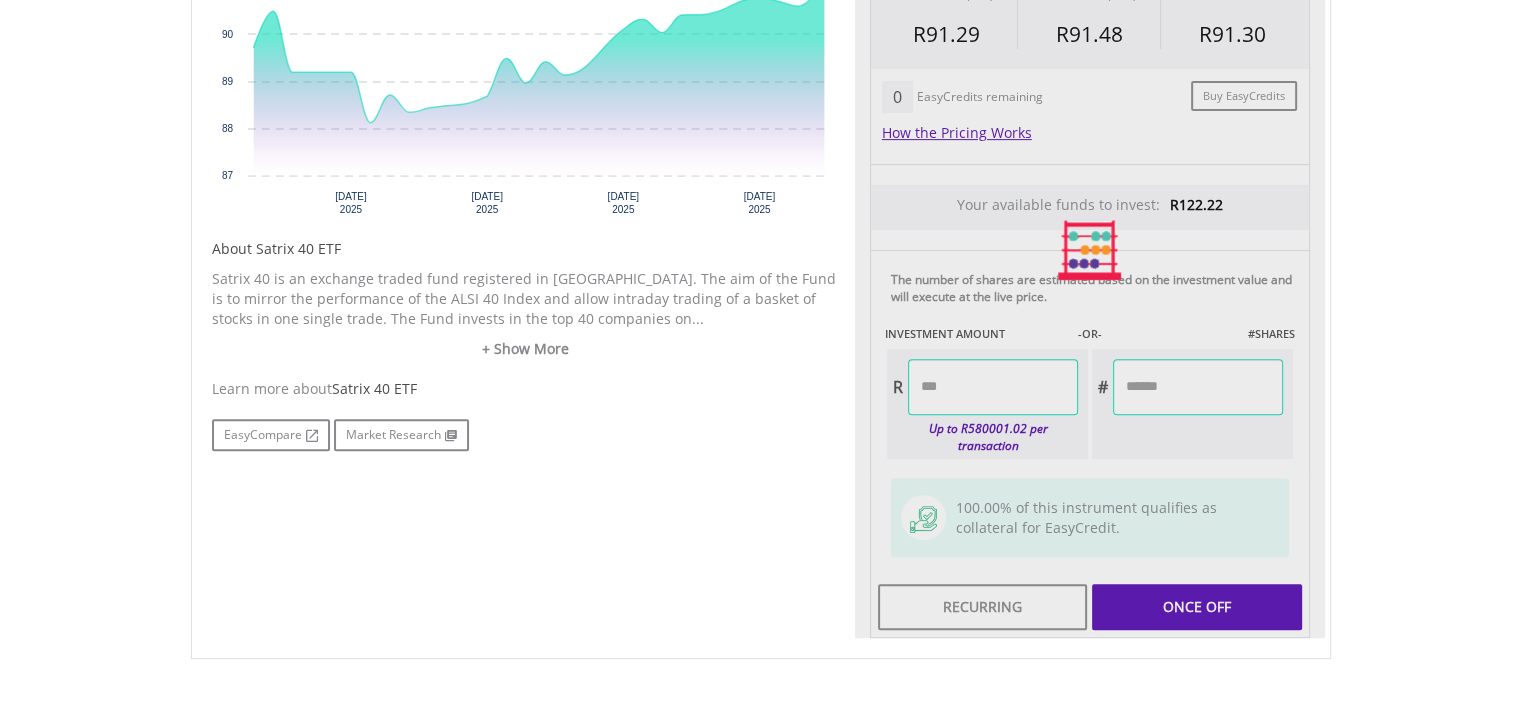 type on "******" 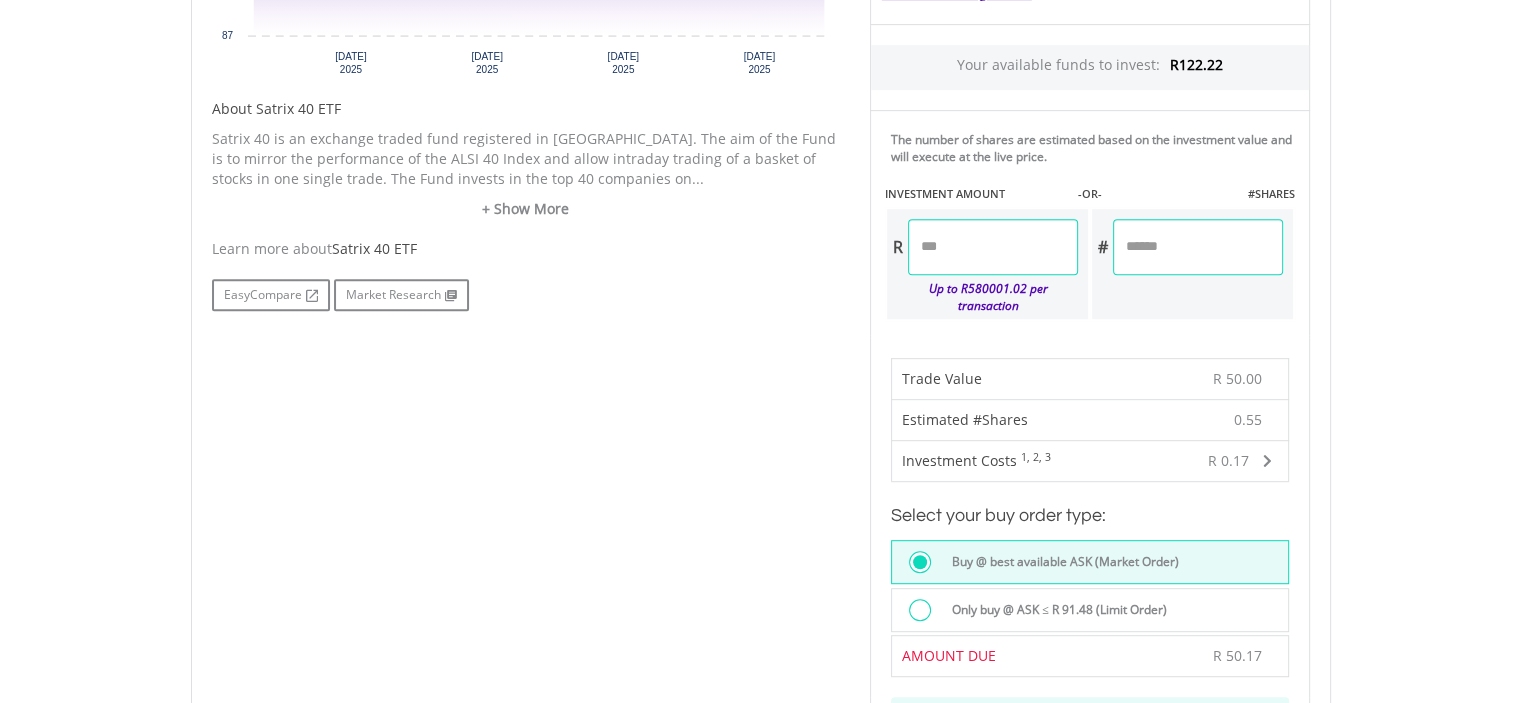 scroll, scrollTop: 1100, scrollLeft: 0, axis: vertical 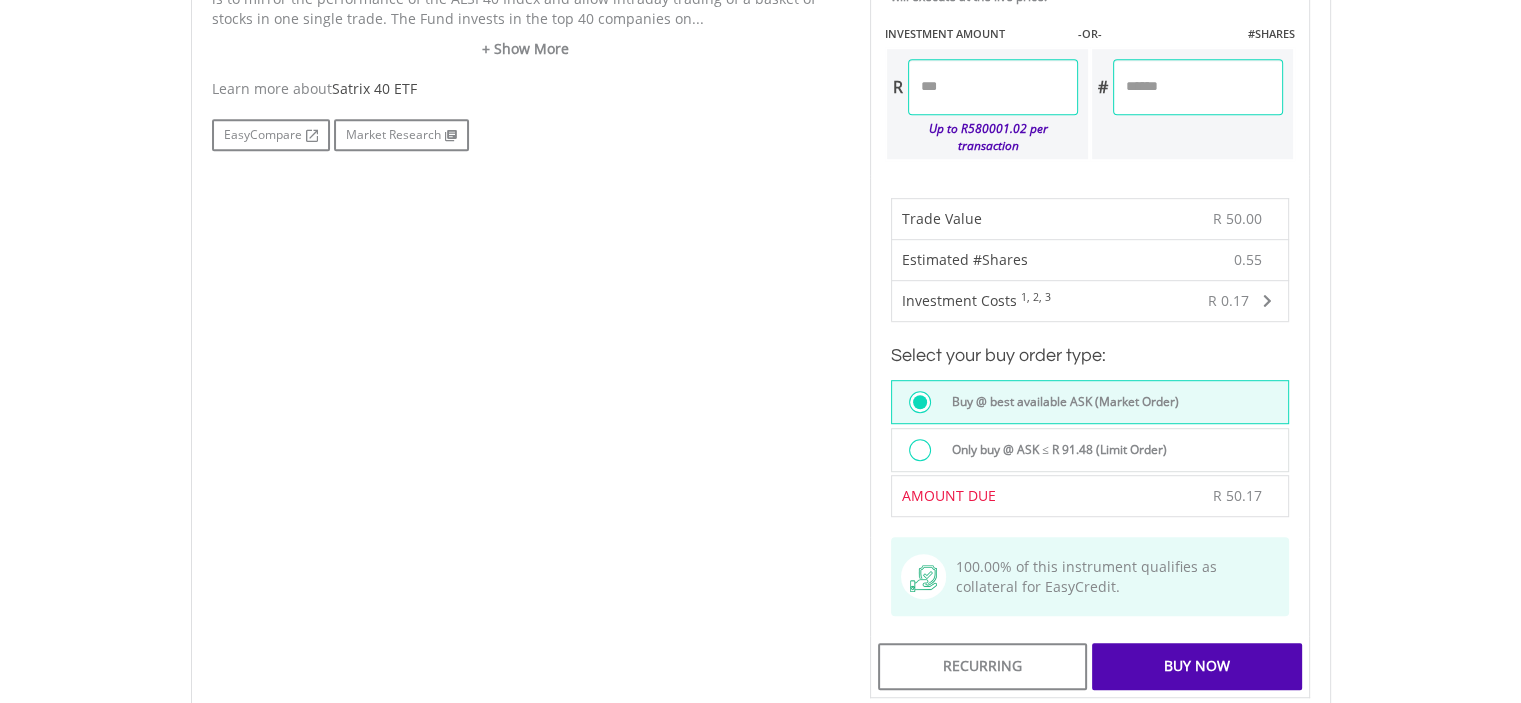 click on "Buy Now" at bounding box center [1196, 666] 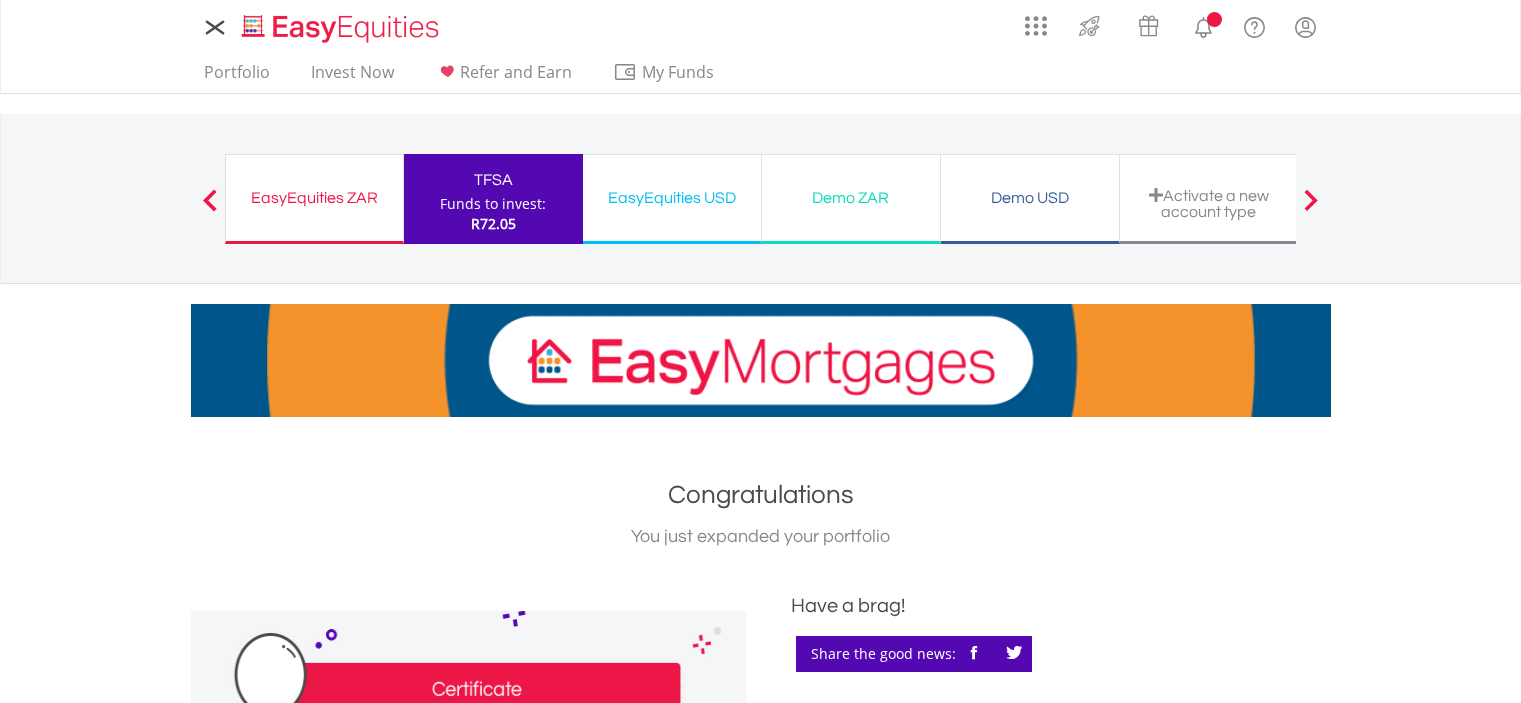 scroll, scrollTop: 0, scrollLeft: 0, axis: both 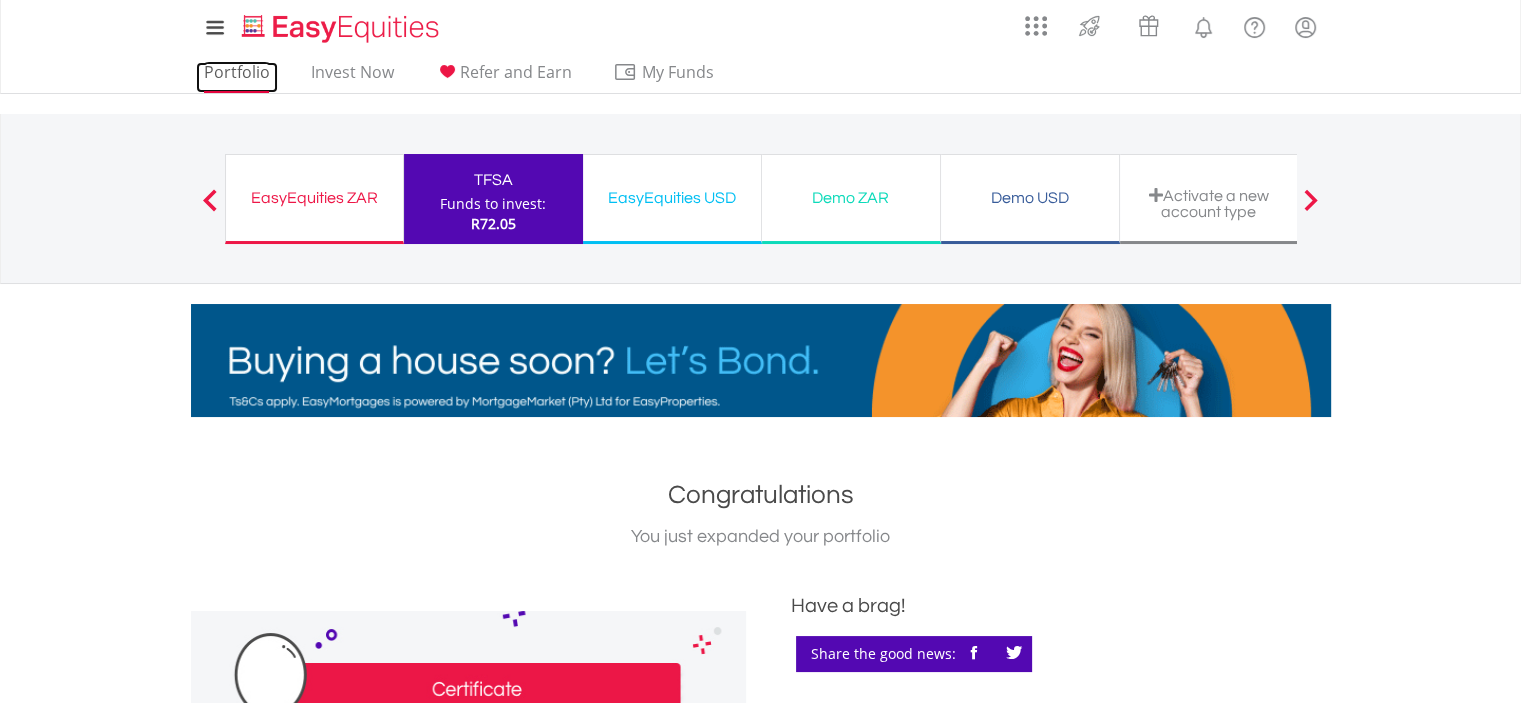 click on "Portfolio" at bounding box center [237, 77] 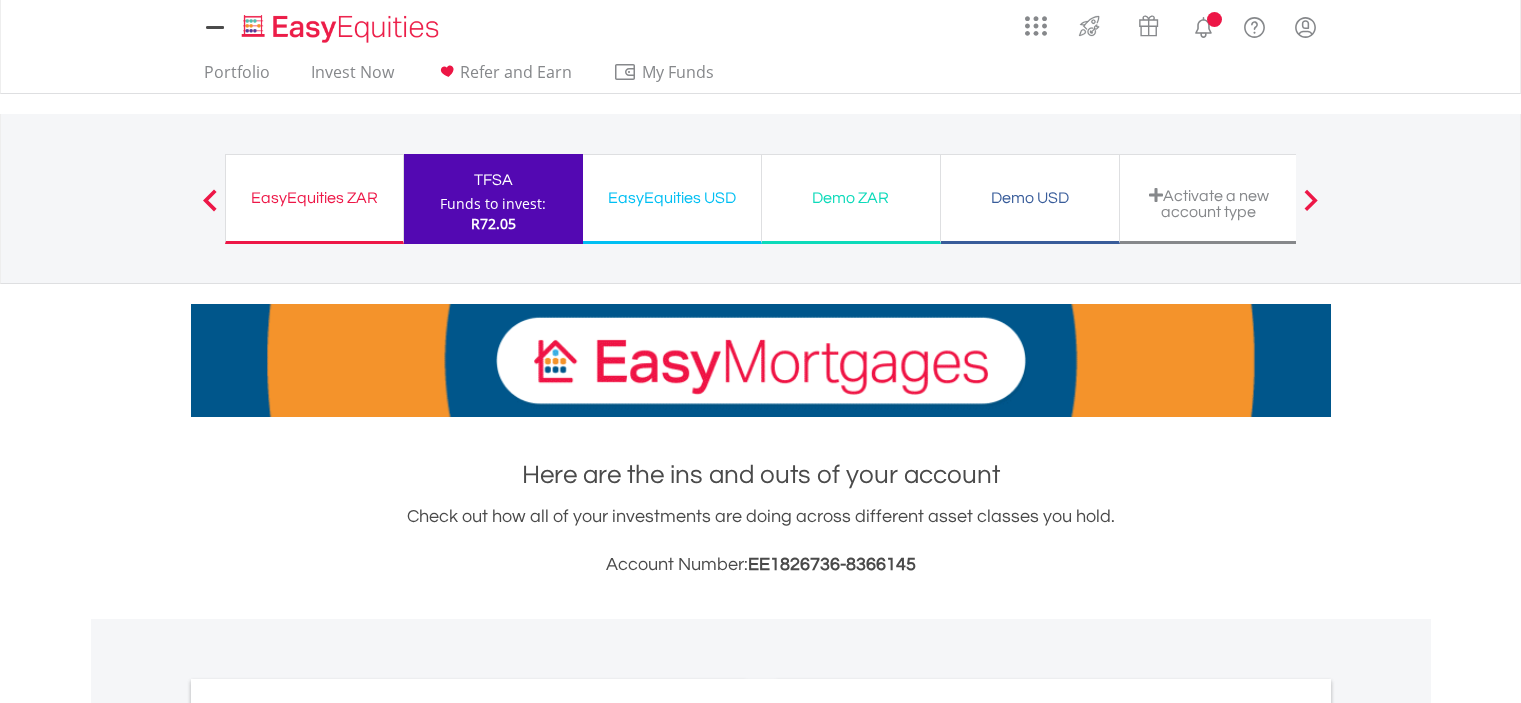 scroll, scrollTop: 500, scrollLeft: 0, axis: vertical 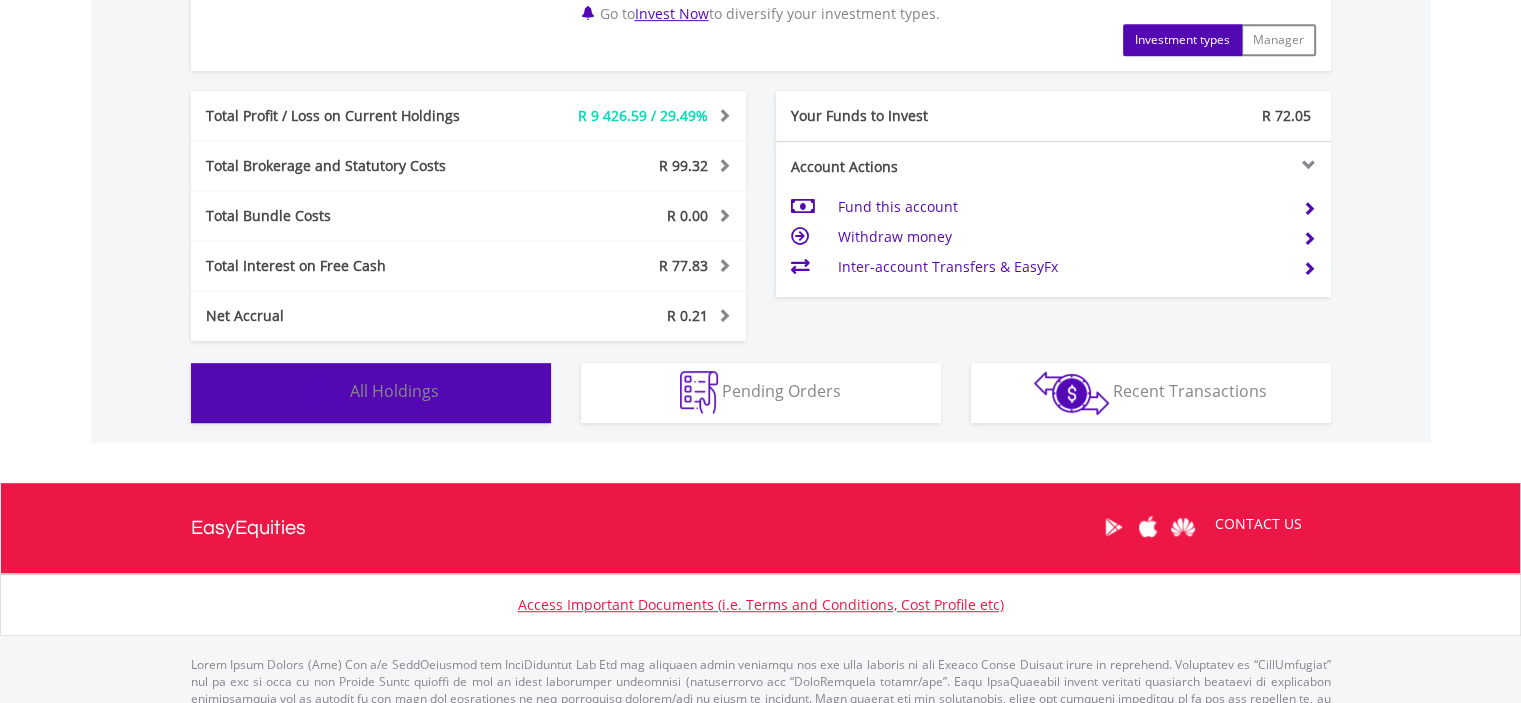 click on "Holdings
All Holdings" at bounding box center (371, 393) 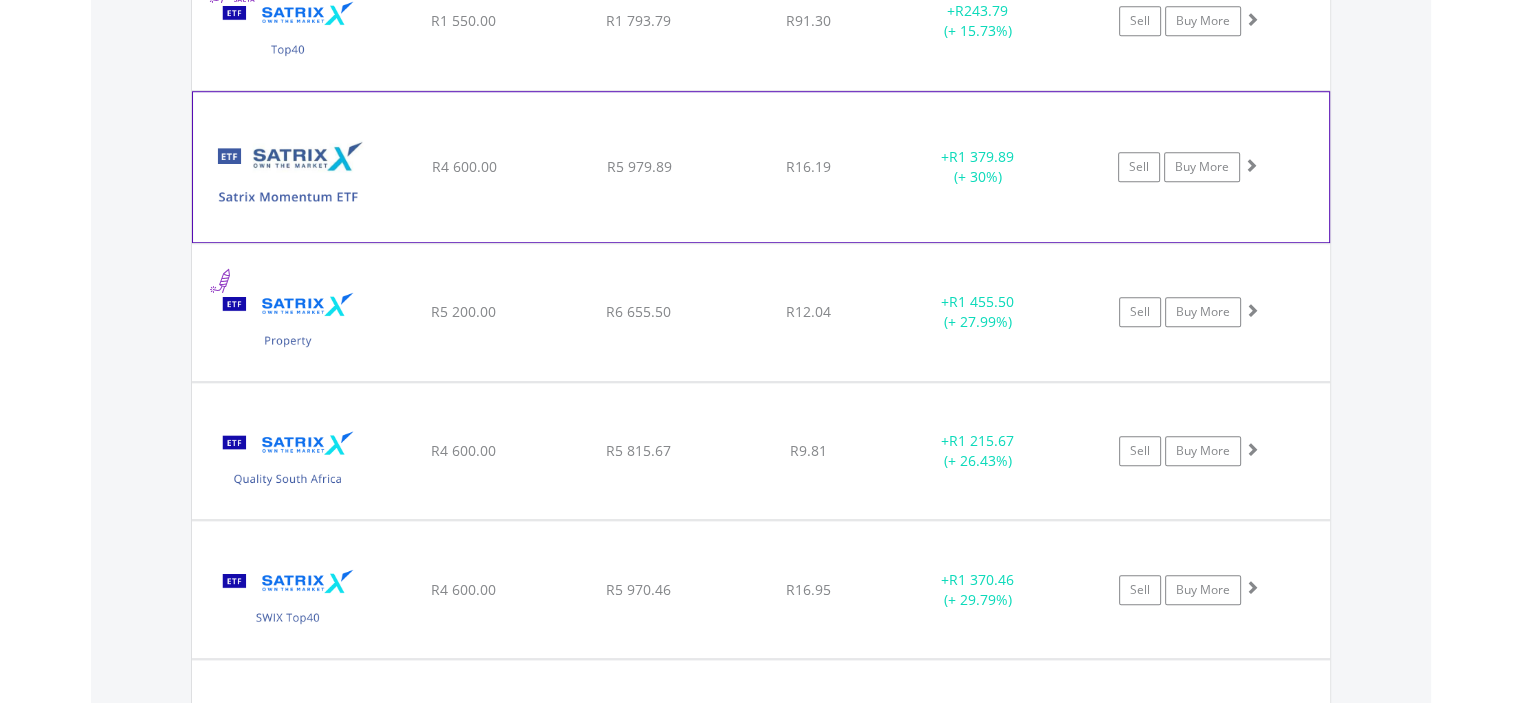 scroll, scrollTop: 1581, scrollLeft: 0, axis: vertical 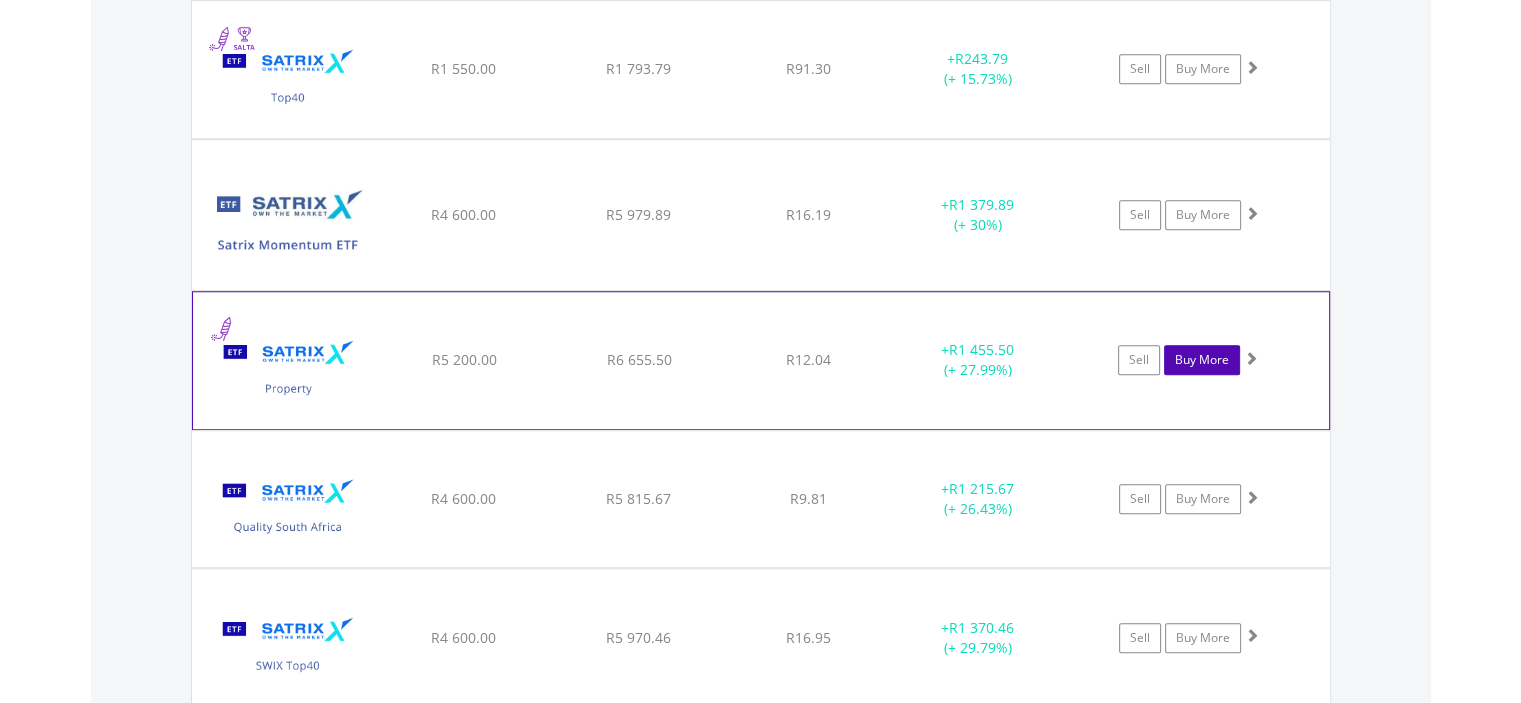 click on "Buy More" at bounding box center (1202, 360) 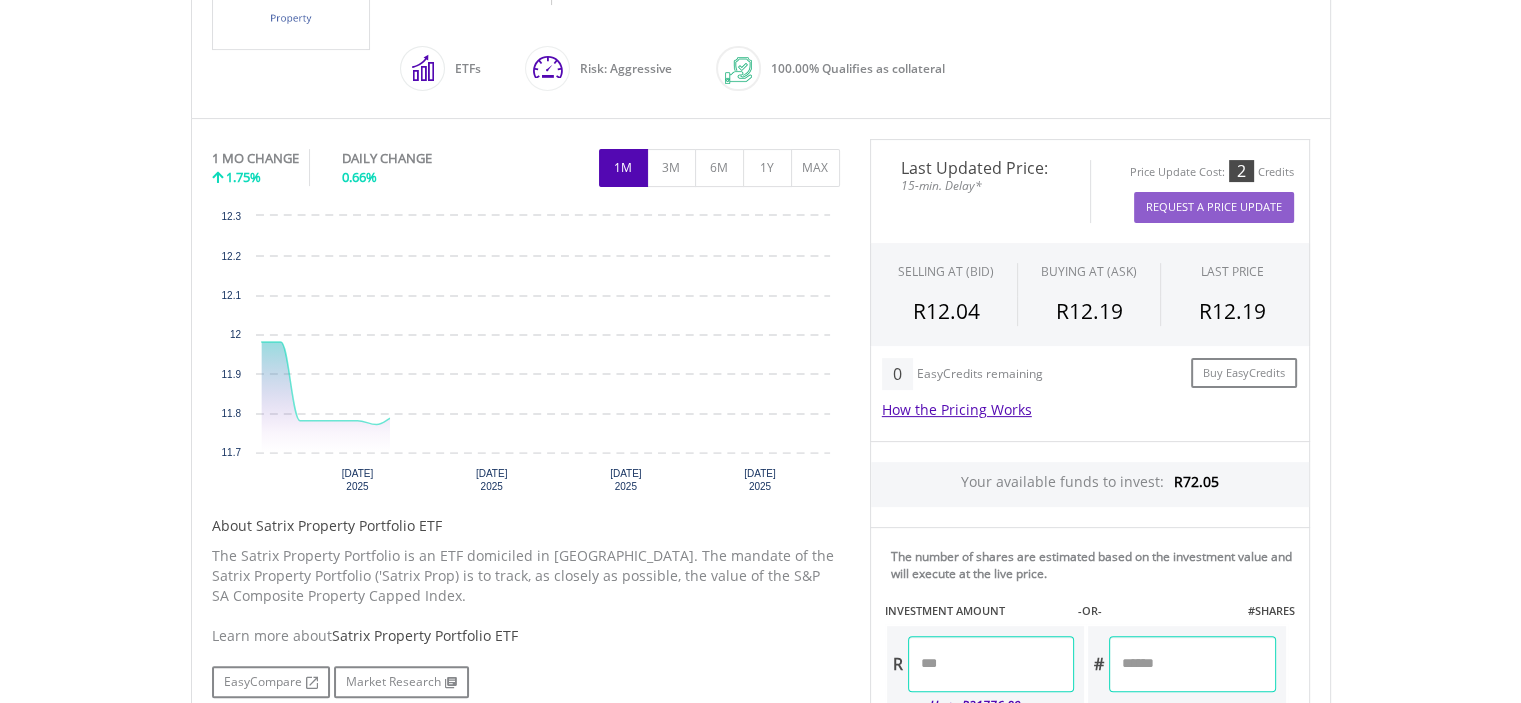 scroll, scrollTop: 600, scrollLeft: 0, axis: vertical 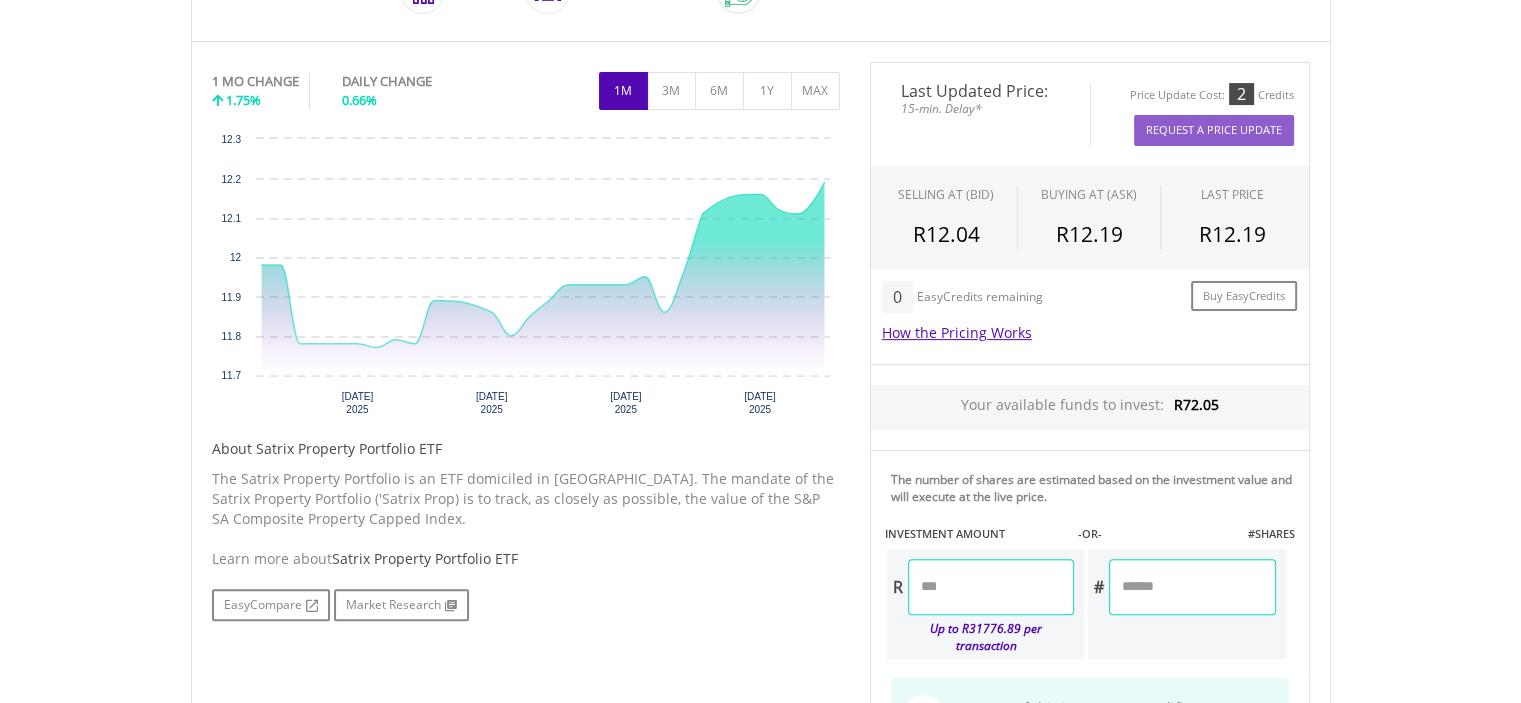 click at bounding box center (991, 587) 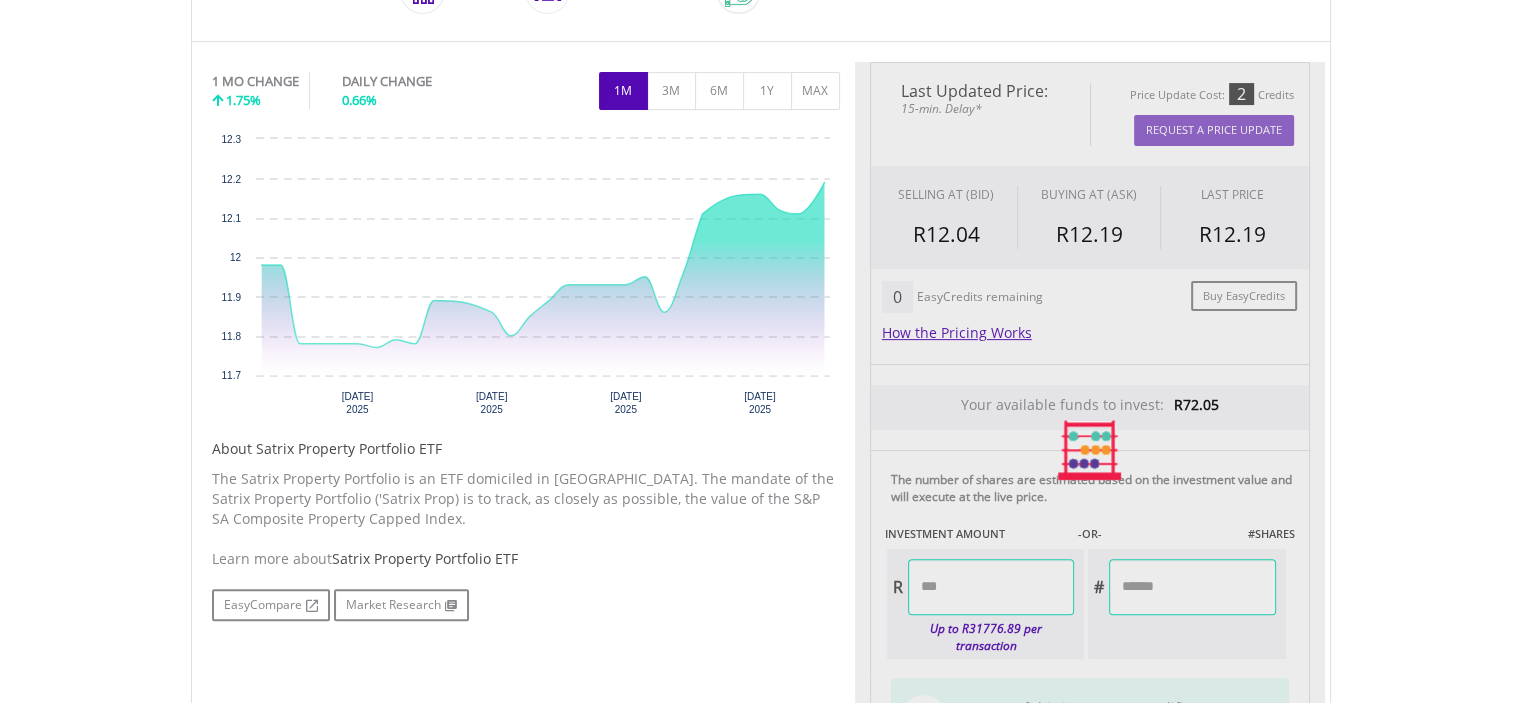 type on "*****" 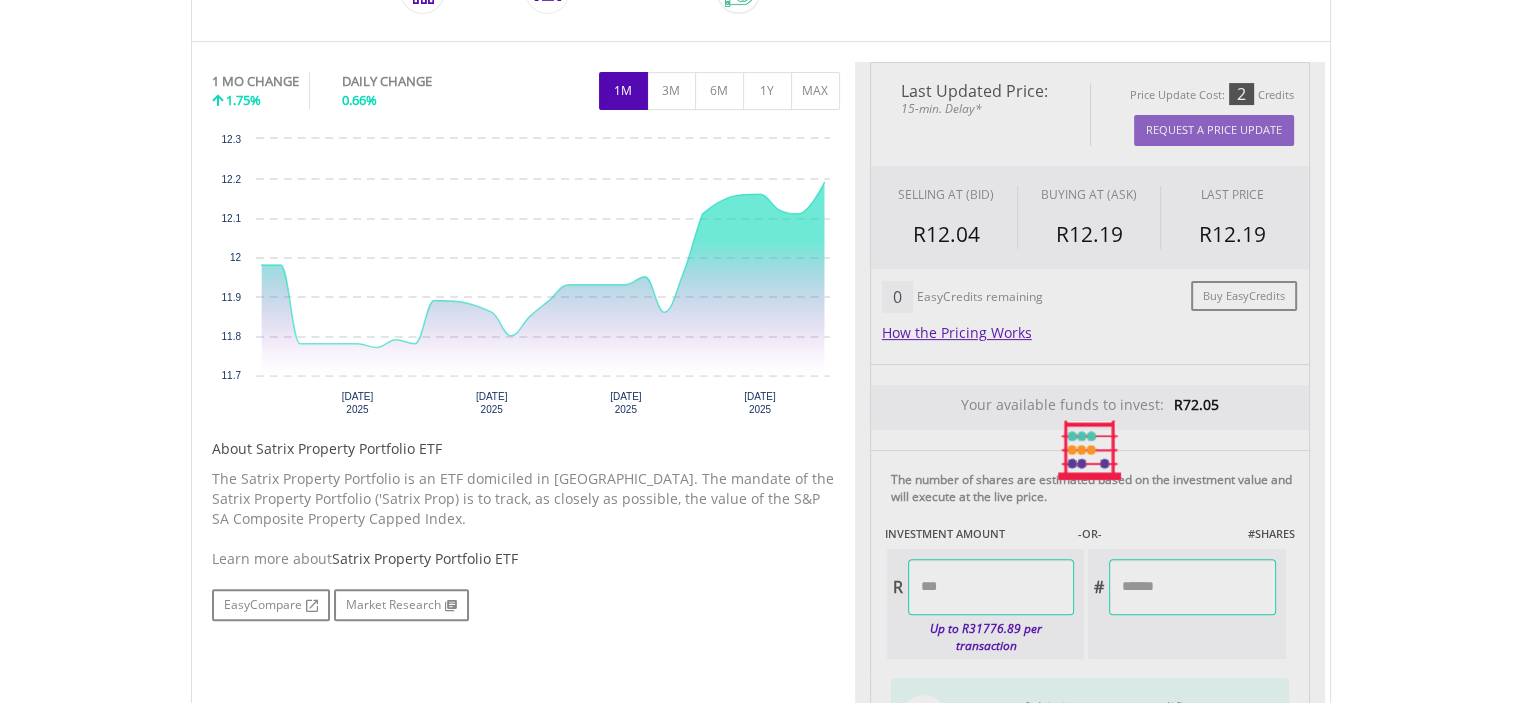 type on "******" 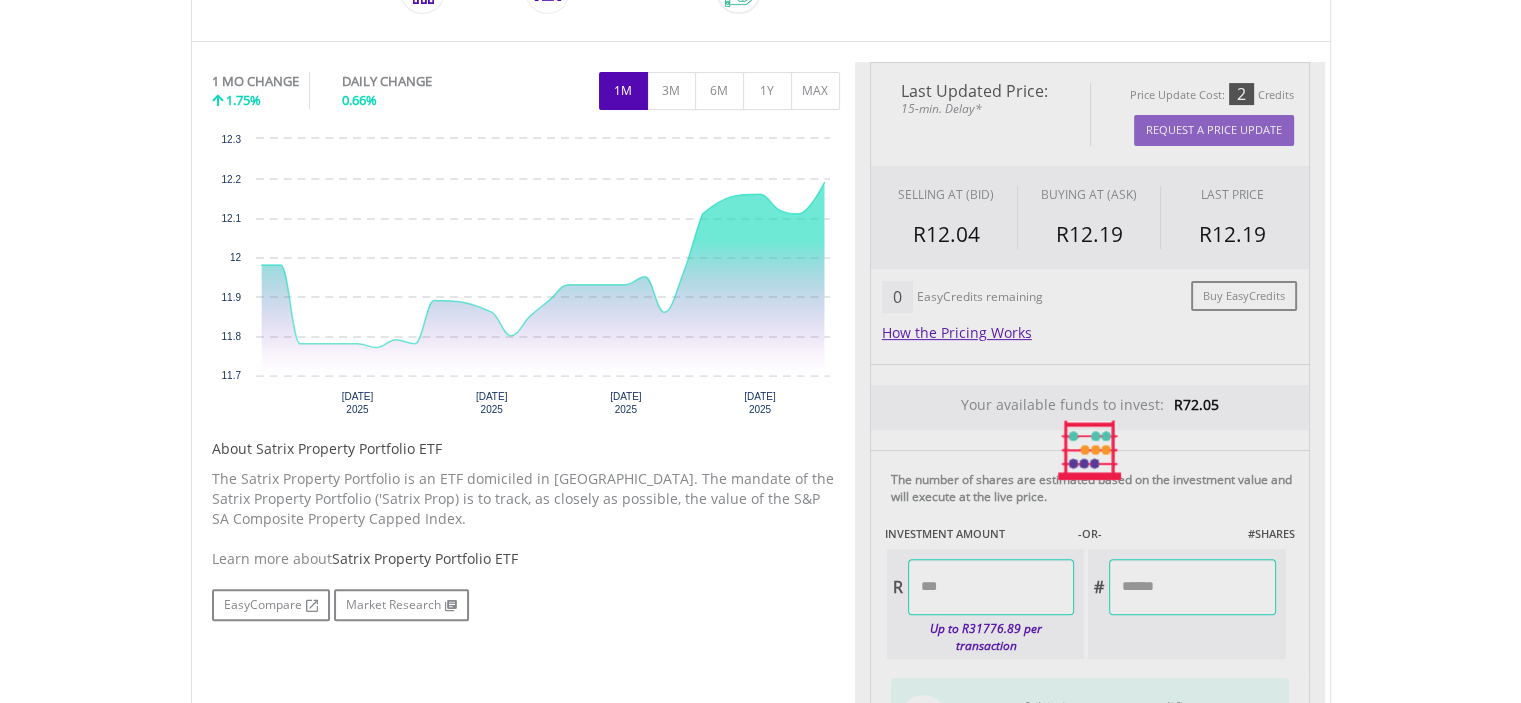 click at bounding box center (1090, 450) 